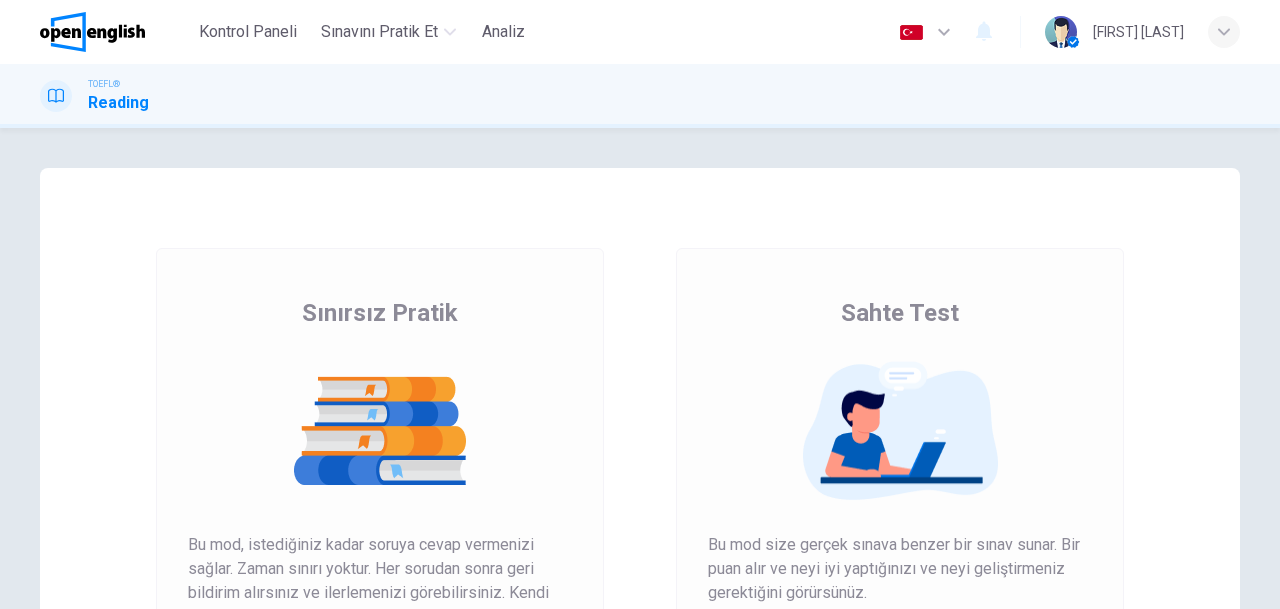 click on "Puanınızı Alın" at bounding box center [380, 677] 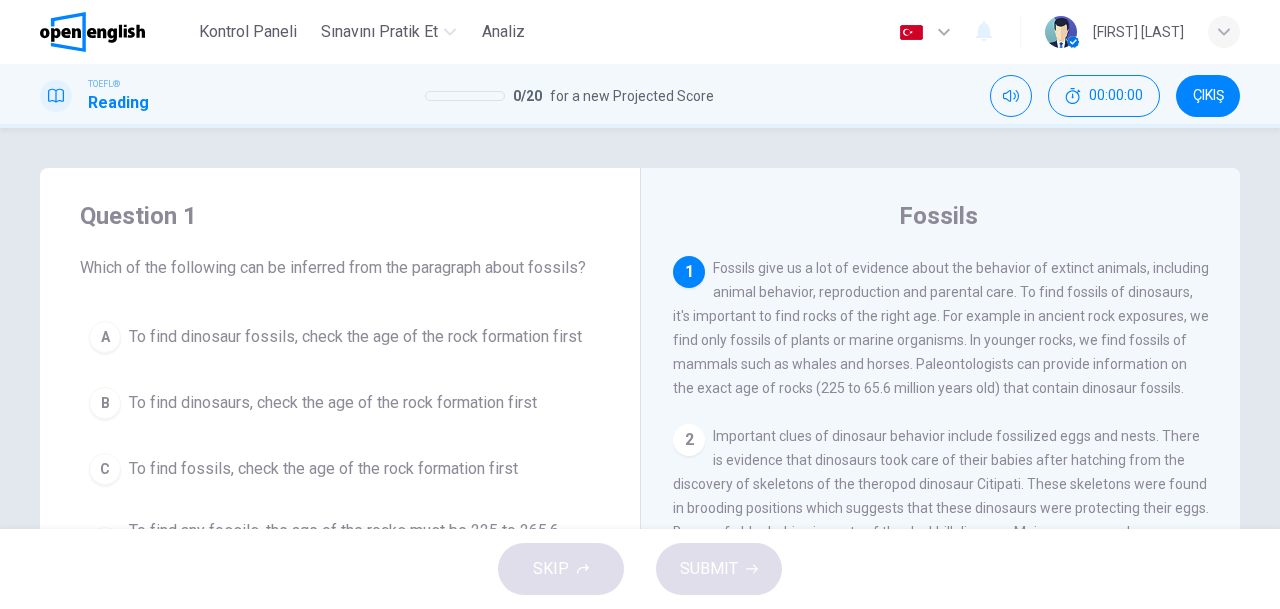 scroll, scrollTop: 300, scrollLeft: 0, axis: vertical 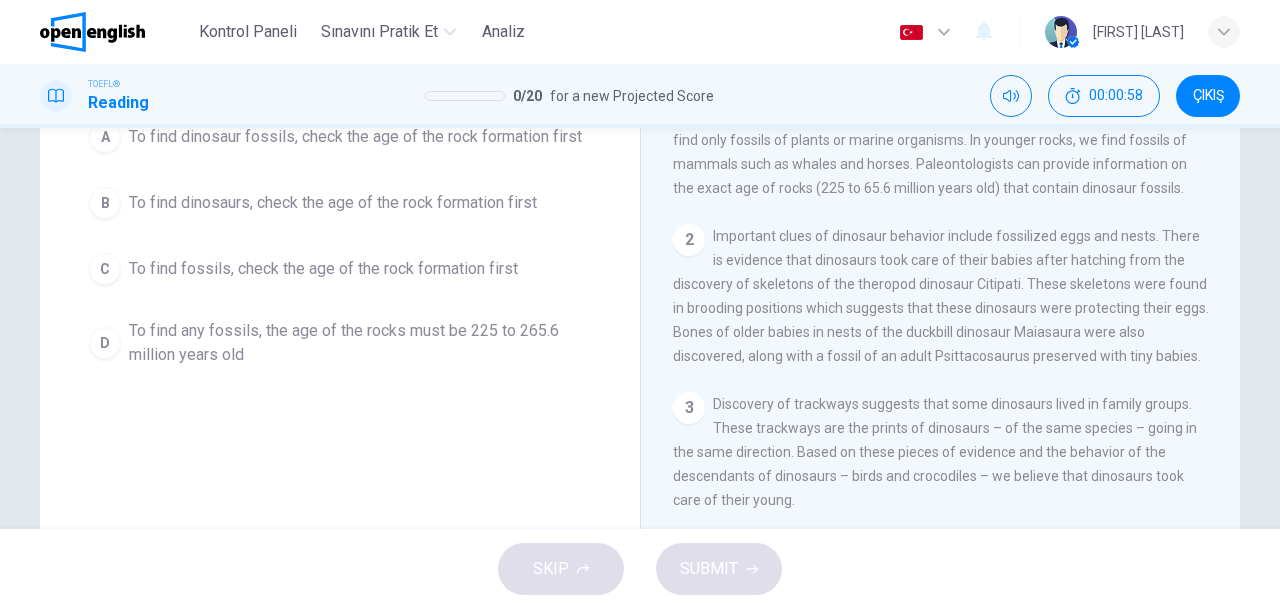 click on "To find any fossils, the age of the rocks must be 225 to 265.6 million years old" at bounding box center [355, 137] 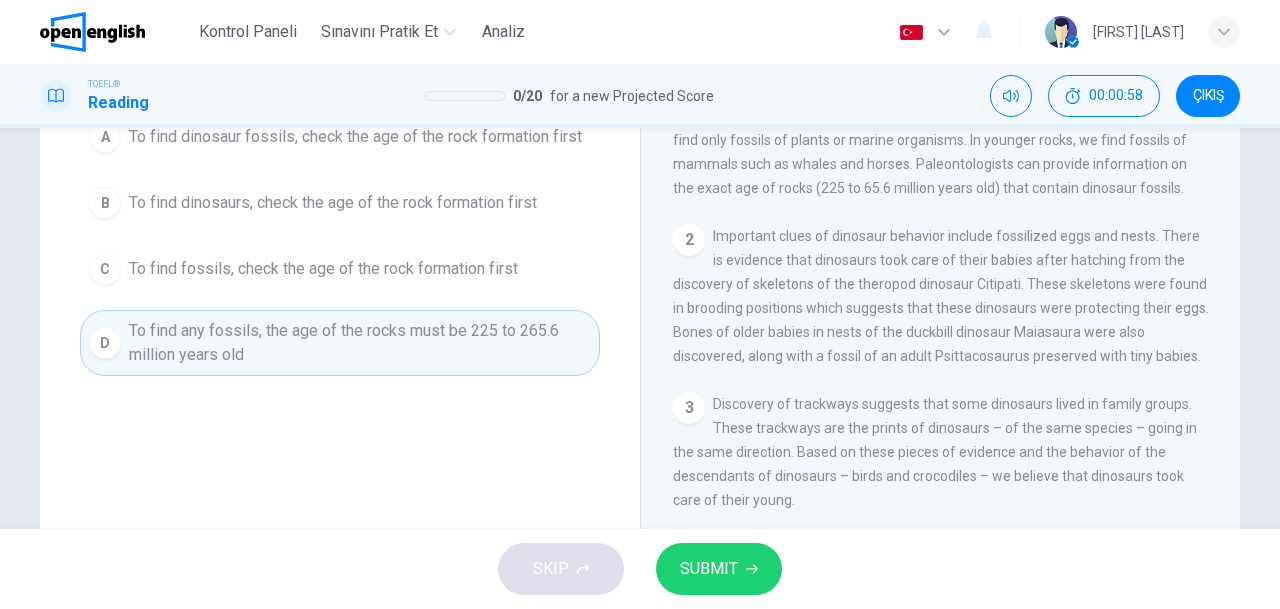 click on "SUBMIT" at bounding box center (719, 569) 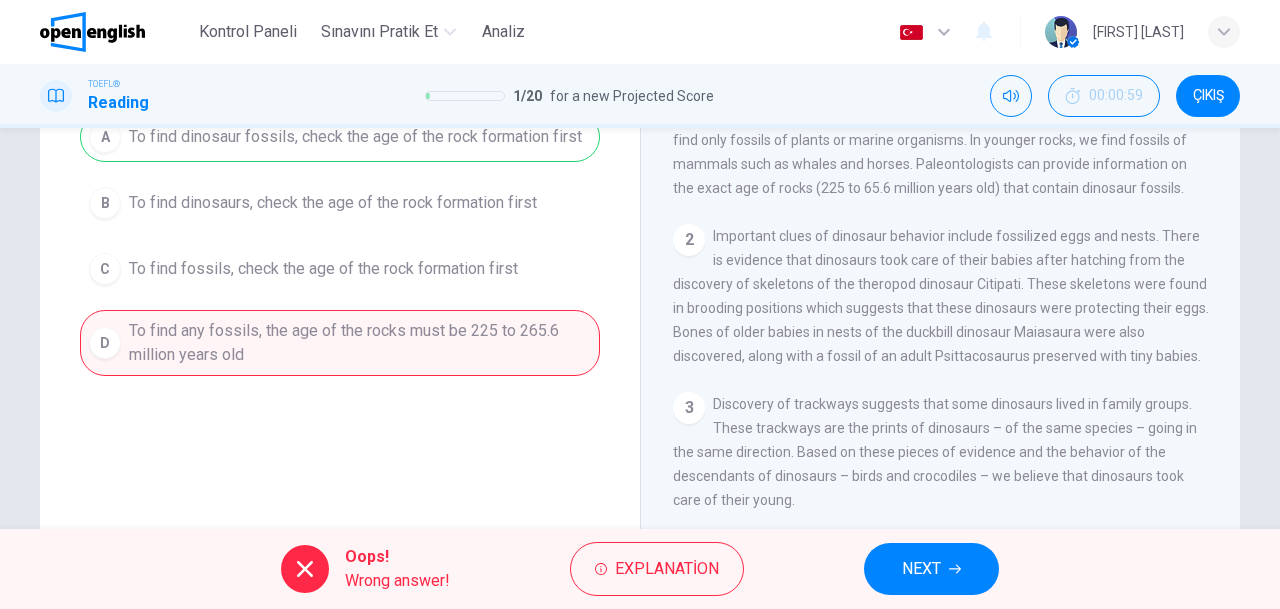 click on "NEXT" at bounding box center [921, 569] 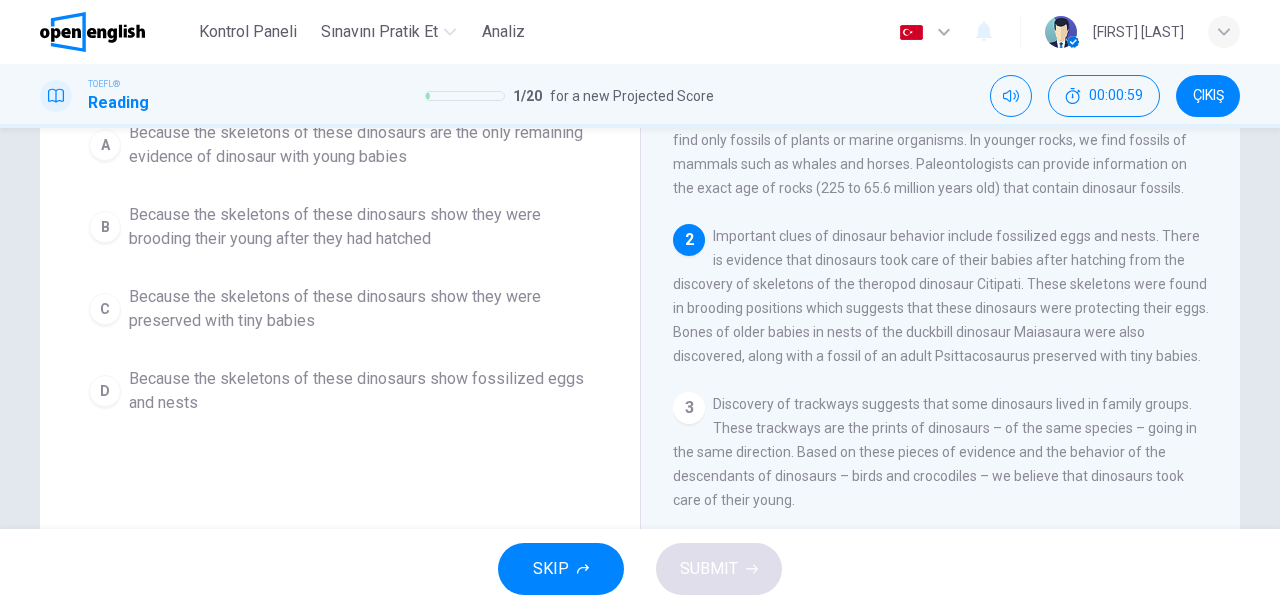 scroll, scrollTop: 176, scrollLeft: 0, axis: vertical 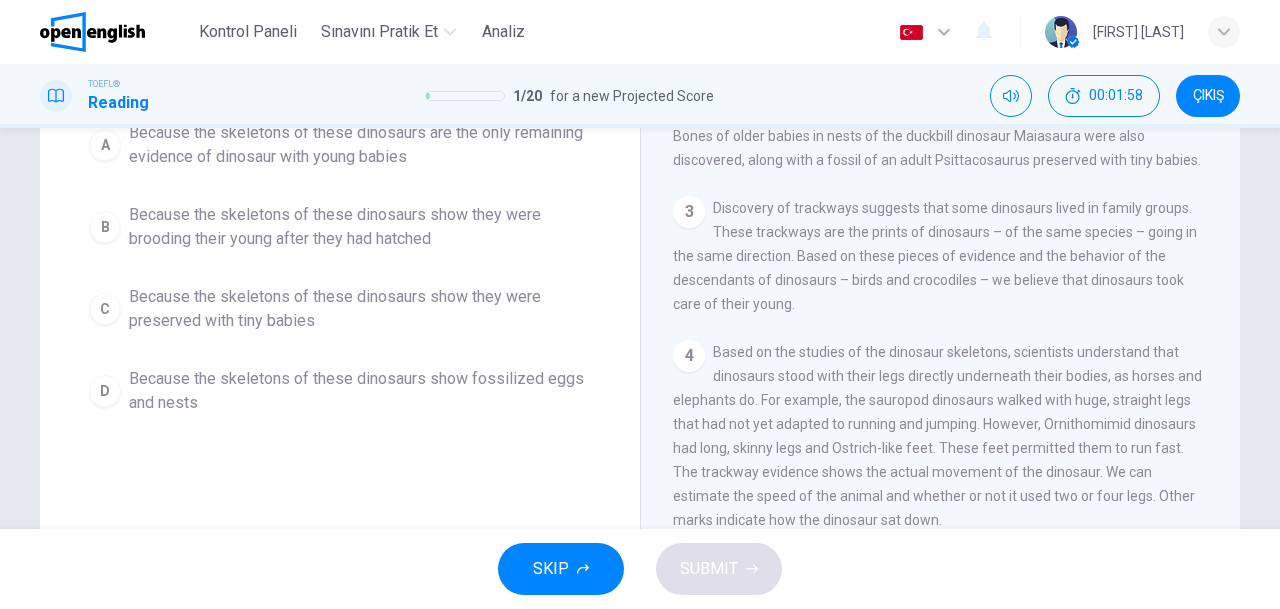 click on "Because the skeletons of these dinosaurs show they were preserved with tiny babies" at bounding box center (360, 145) 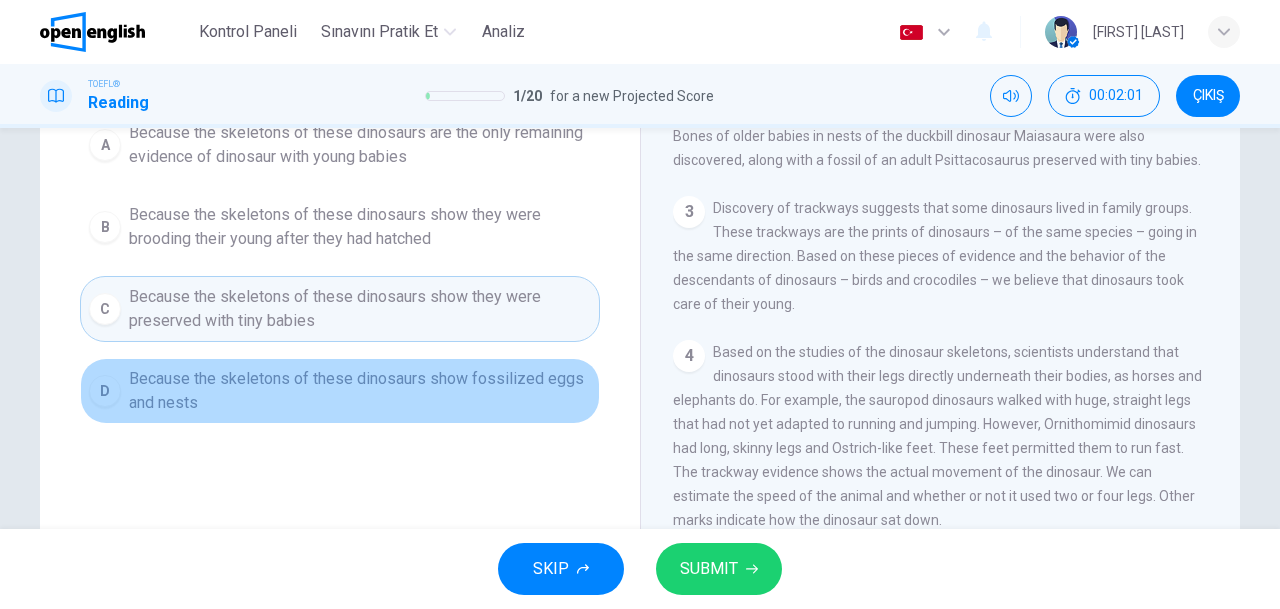 click on "Because the skeletons of these dinosaurs show fossilized eggs and nests" at bounding box center [360, 145] 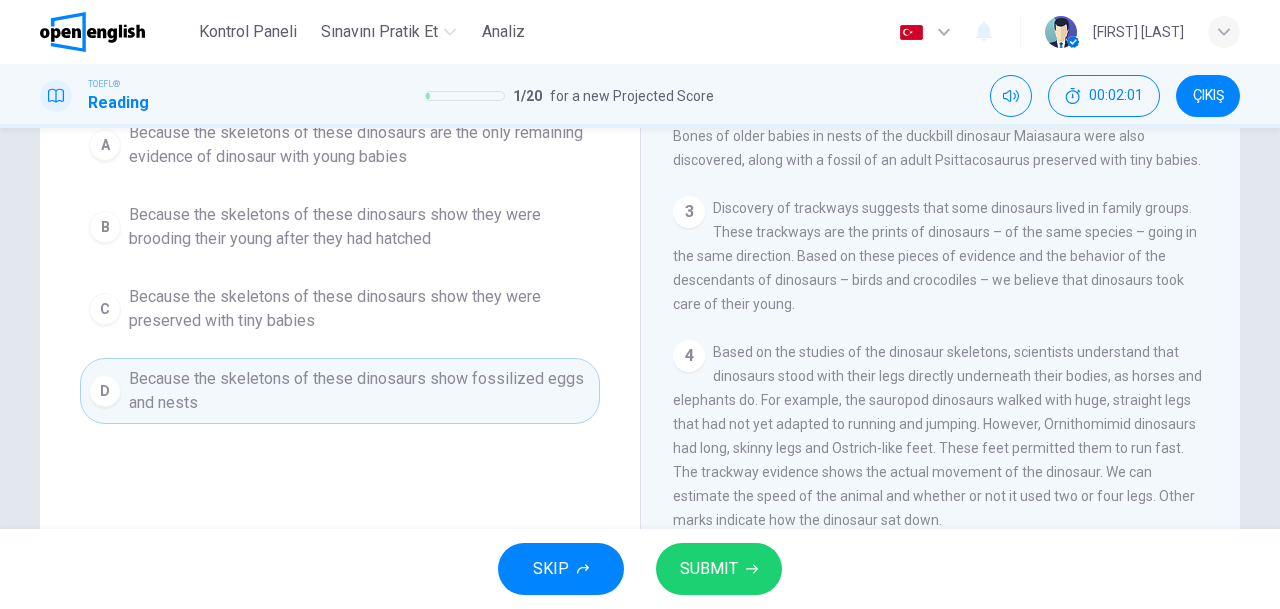 drag, startPoint x: 760, startPoint y: 554, endPoint x: 221, endPoint y: 414, distance: 556.8851 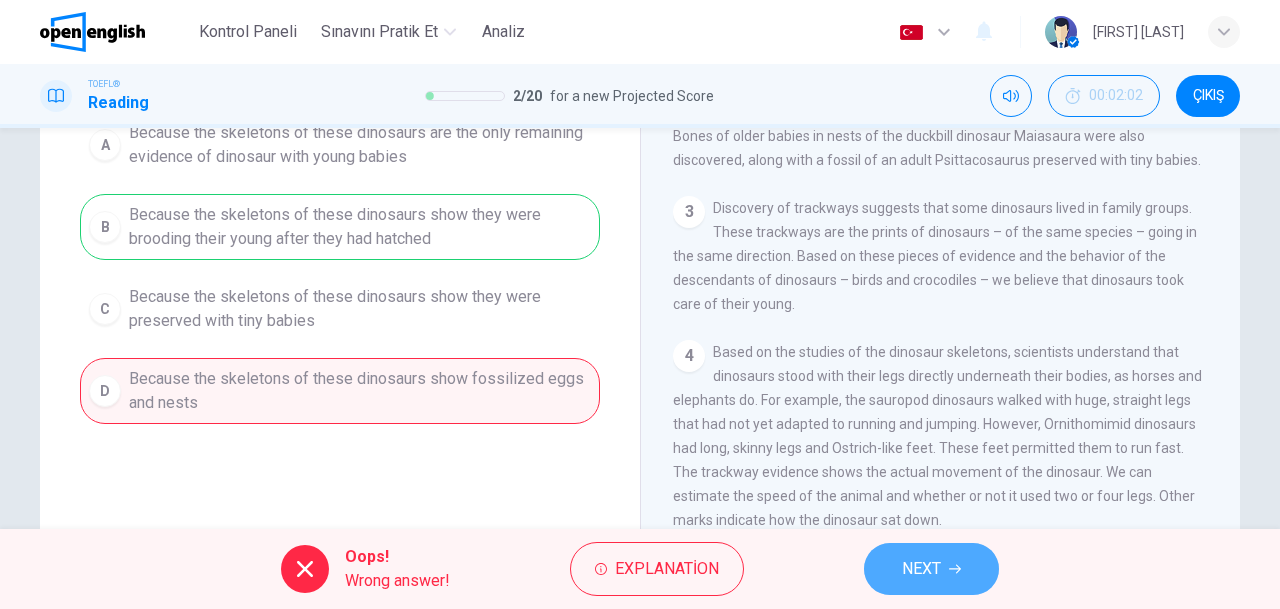 click on "NEXT" at bounding box center (931, 569) 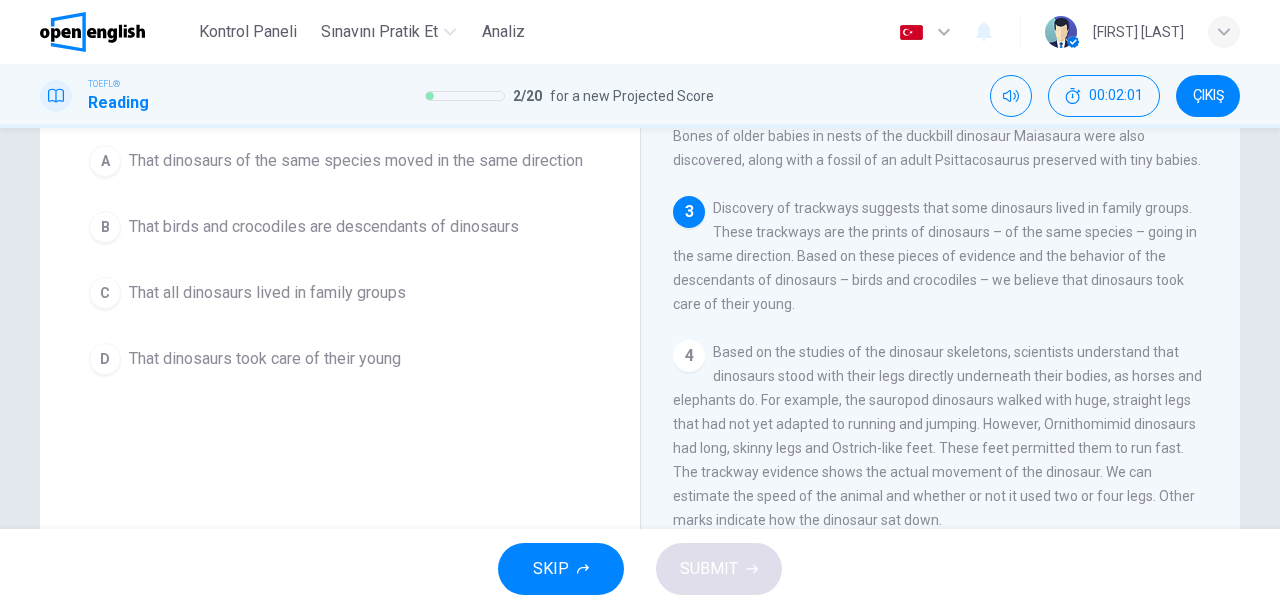 scroll, scrollTop: 224, scrollLeft: 0, axis: vertical 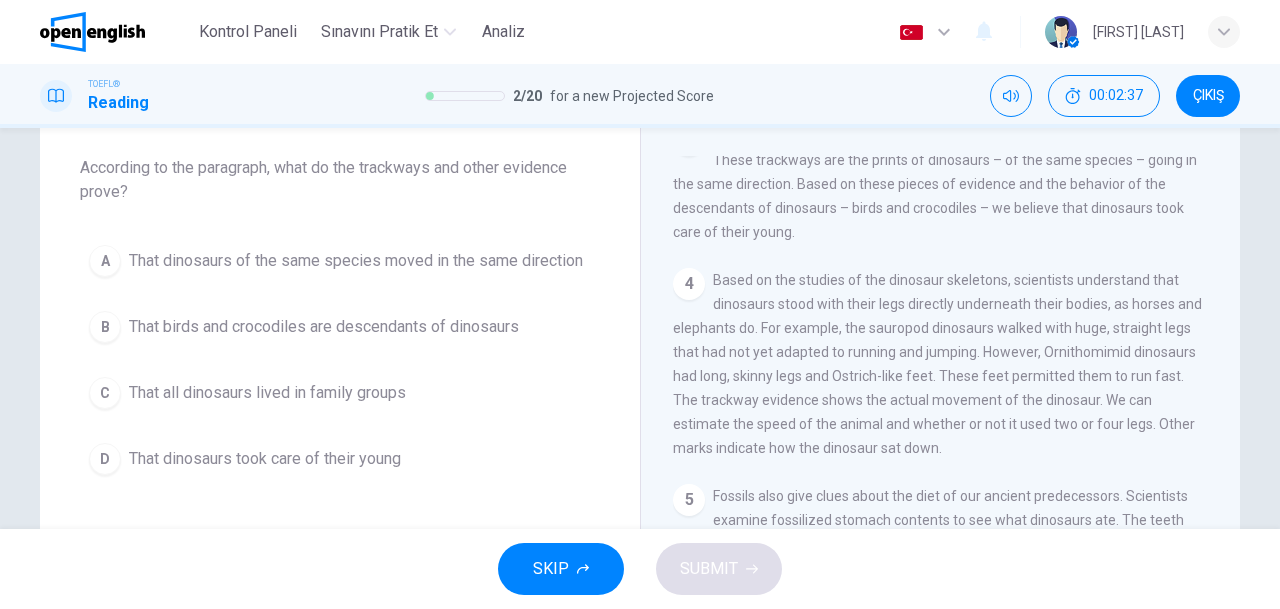 click on "That birds and crocodiles are descendants of dinosaurs" at bounding box center [356, 261] 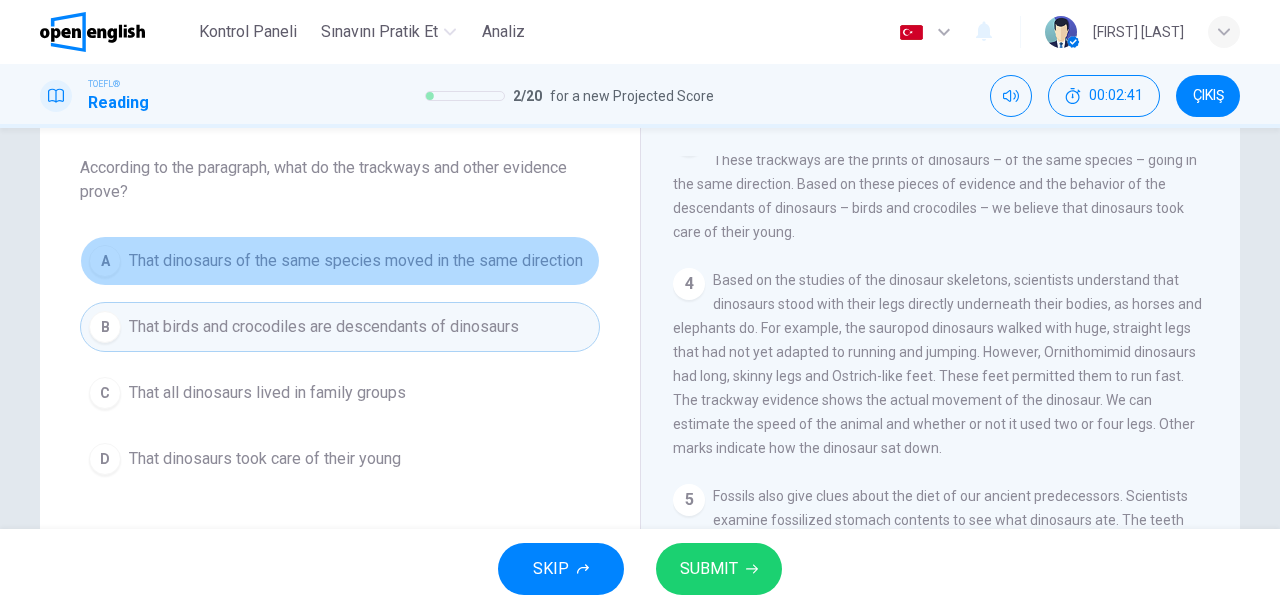 click on "That dinosaurs of the same species moved in the same direction" at bounding box center (356, 261) 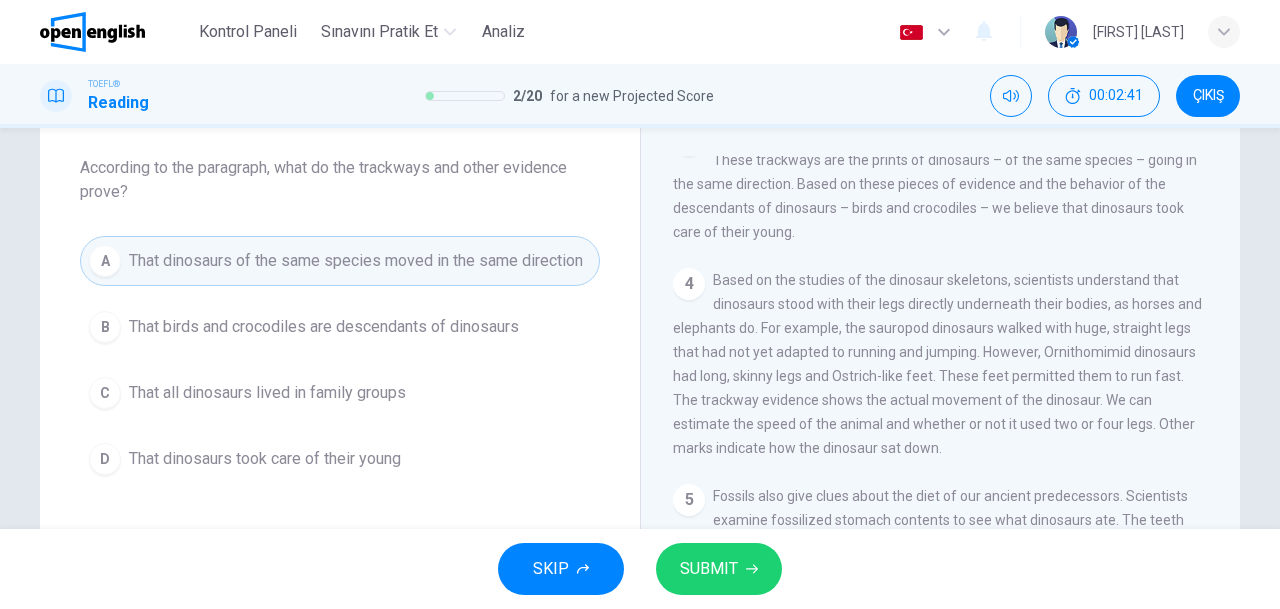 click on "SUBMIT" at bounding box center (709, 569) 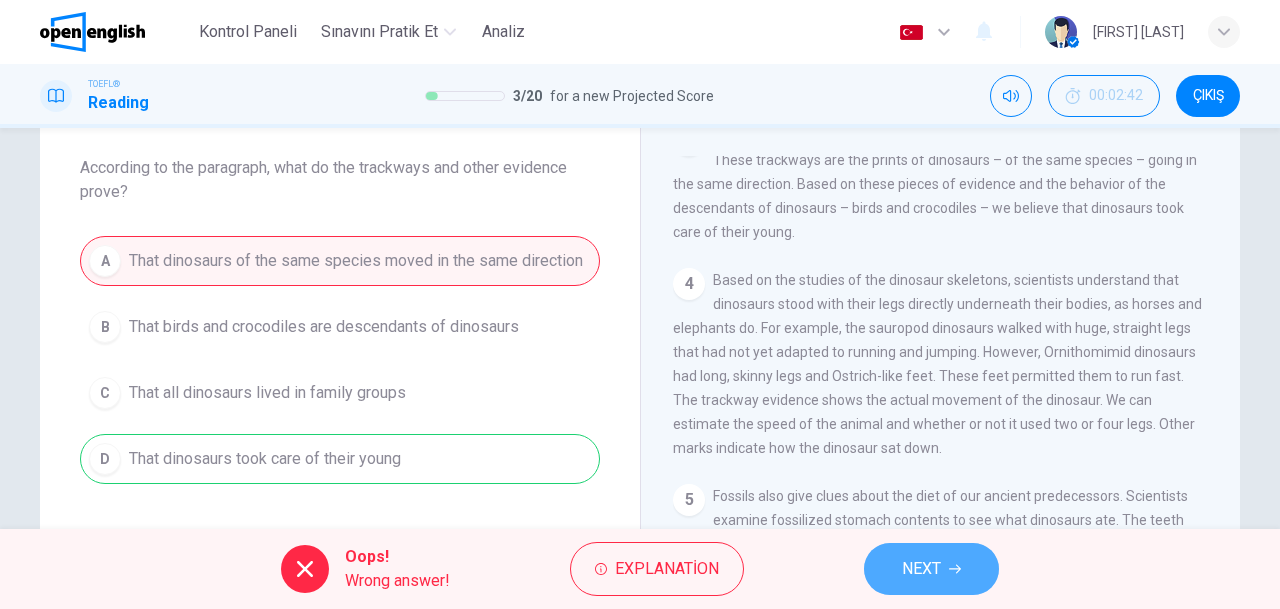 click on "NEXT" at bounding box center [931, 569] 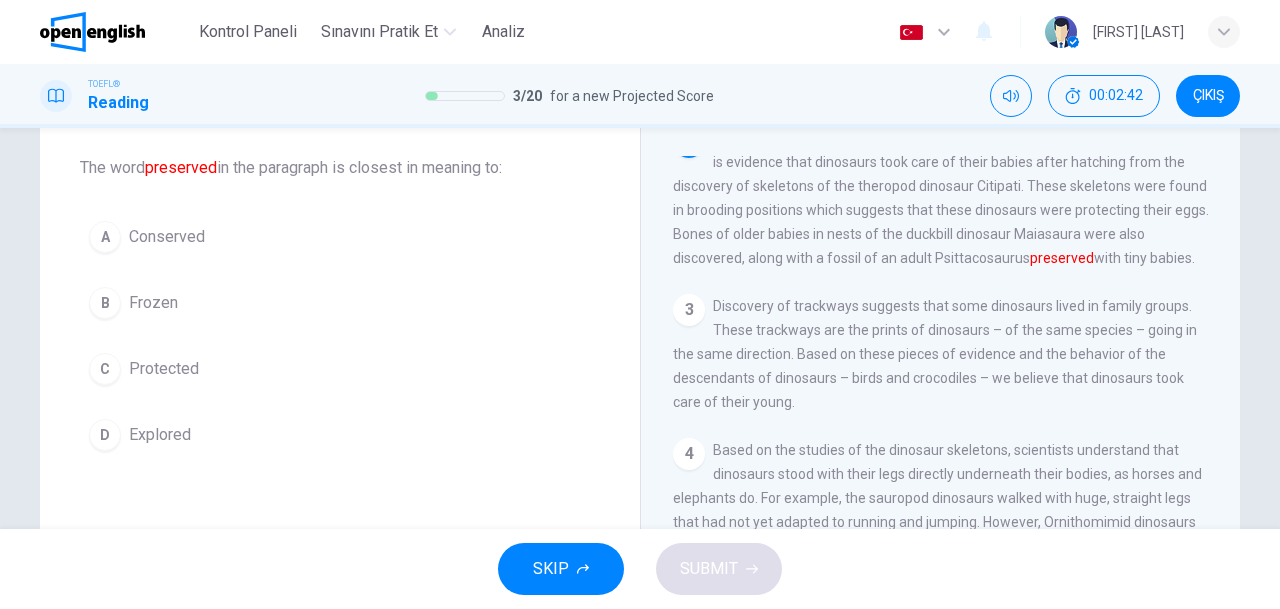 scroll, scrollTop: 196, scrollLeft: 0, axis: vertical 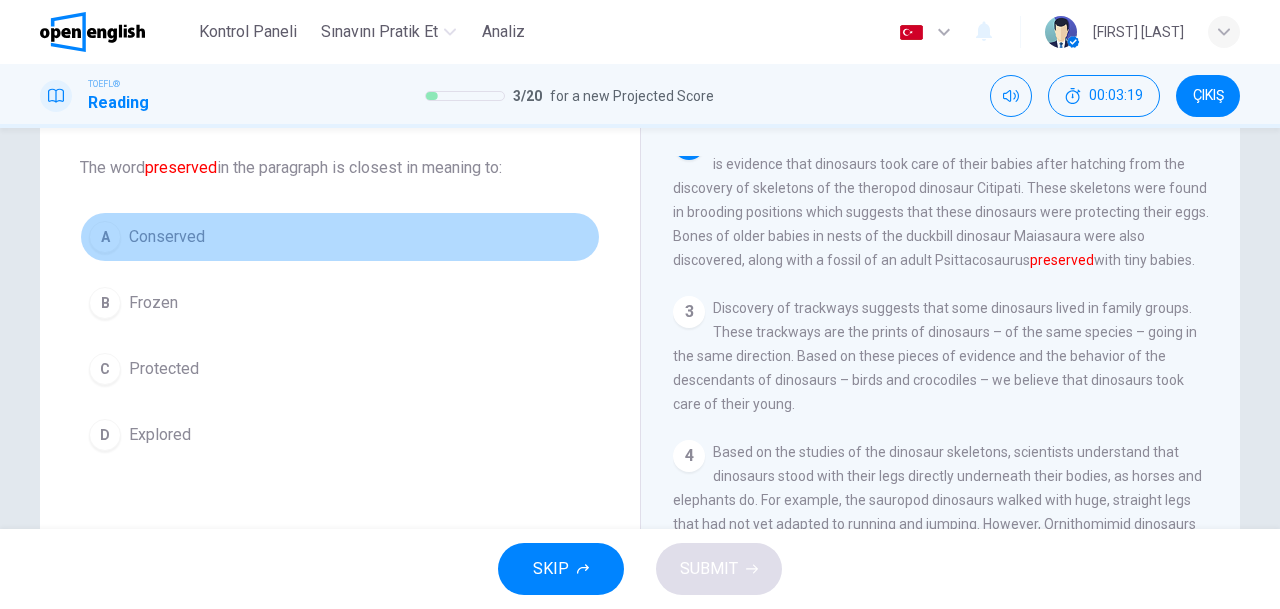 click on "Conserved" at bounding box center [167, 237] 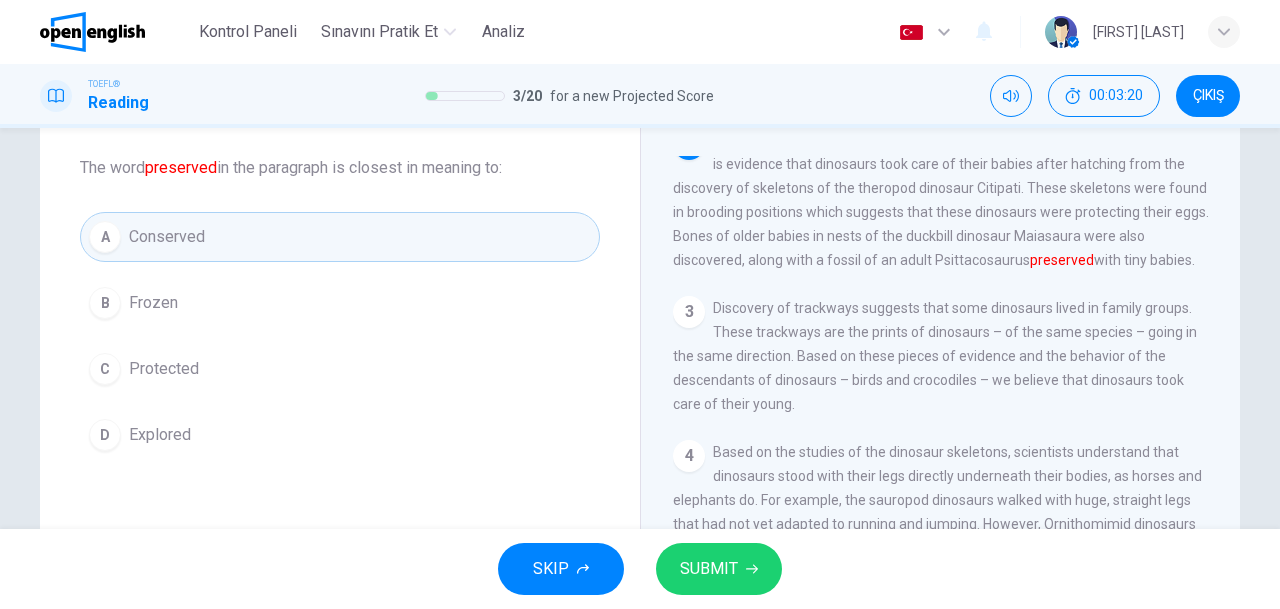 click on "SUBMIT" at bounding box center (709, 569) 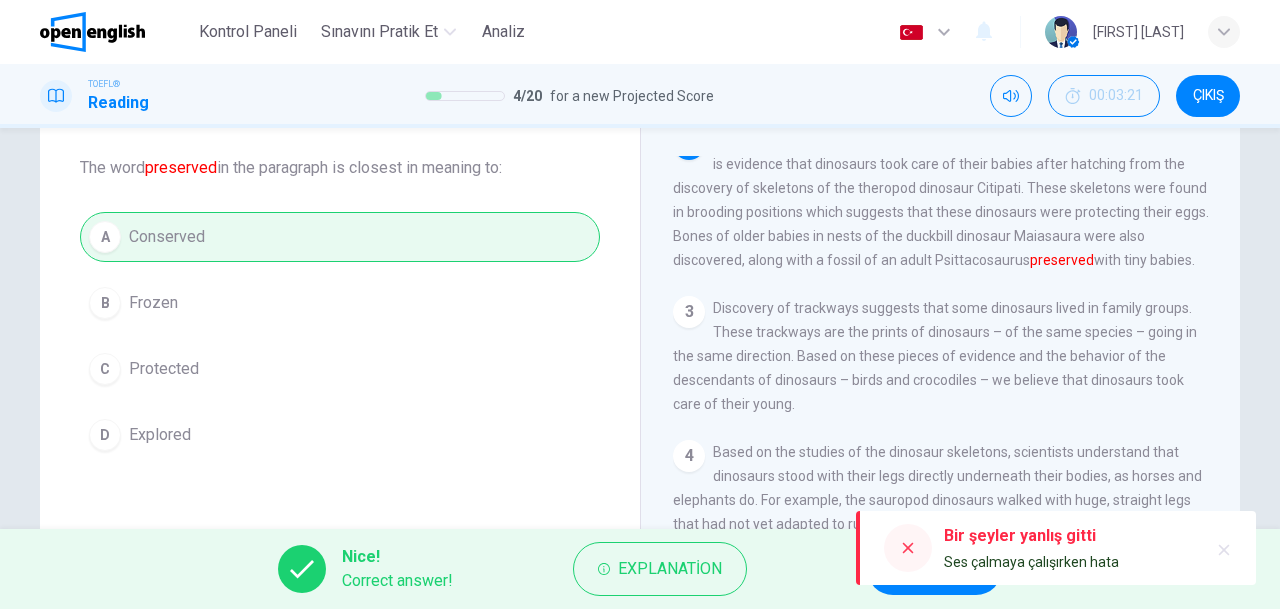 click on "NEXT" at bounding box center [934, 569] 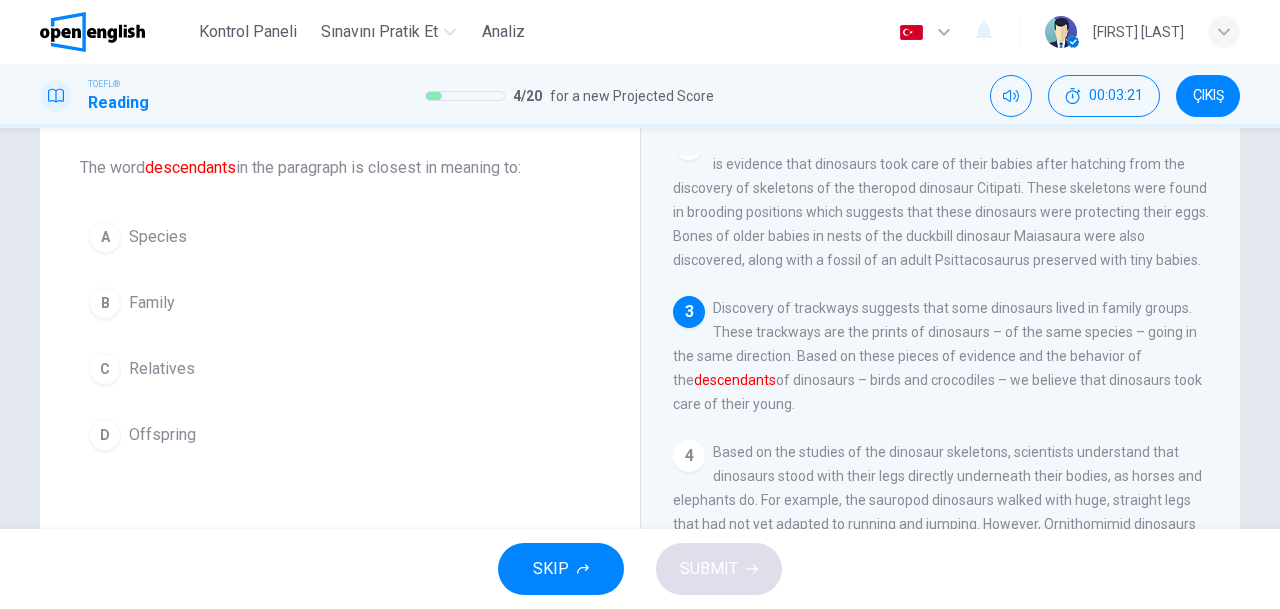 scroll, scrollTop: 368, scrollLeft: 0, axis: vertical 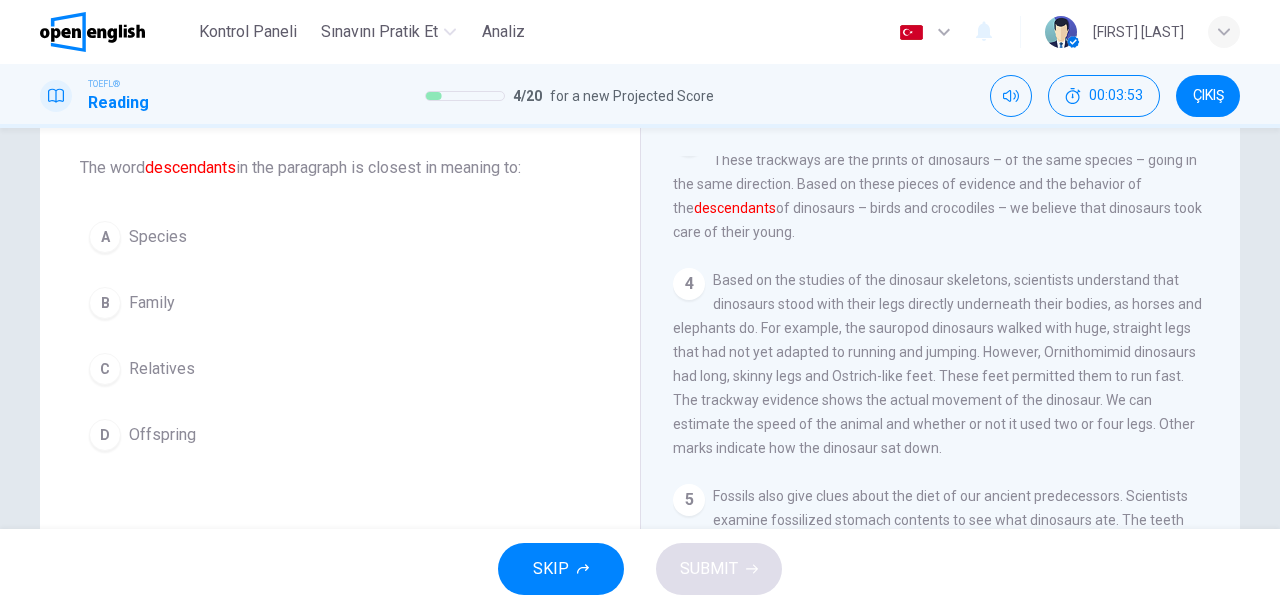click on "A Species" at bounding box center (340, 237) 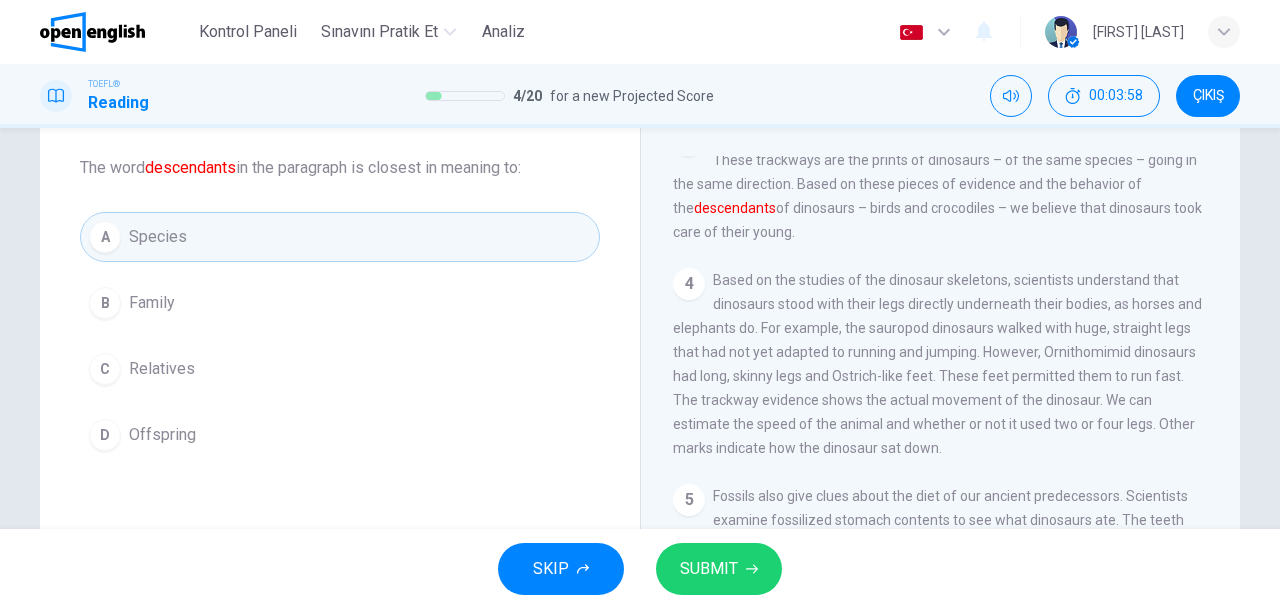 click on "SUBMIT" at bounding box center (709, 569) 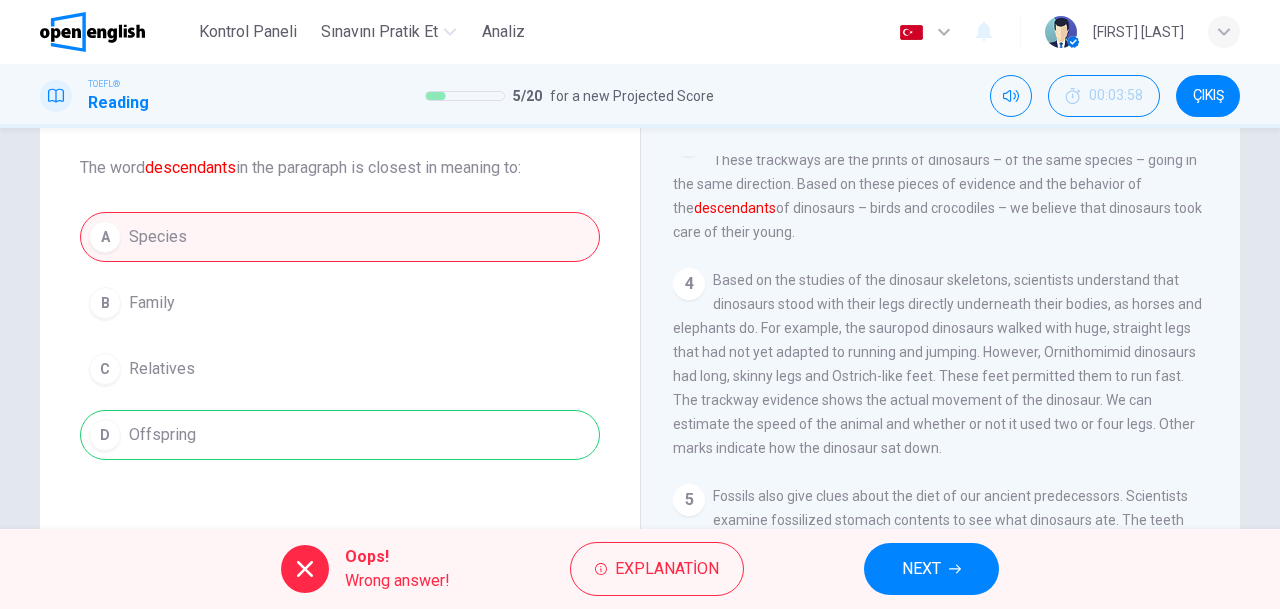 click on "NEXT" at bounding box center (921, 569) 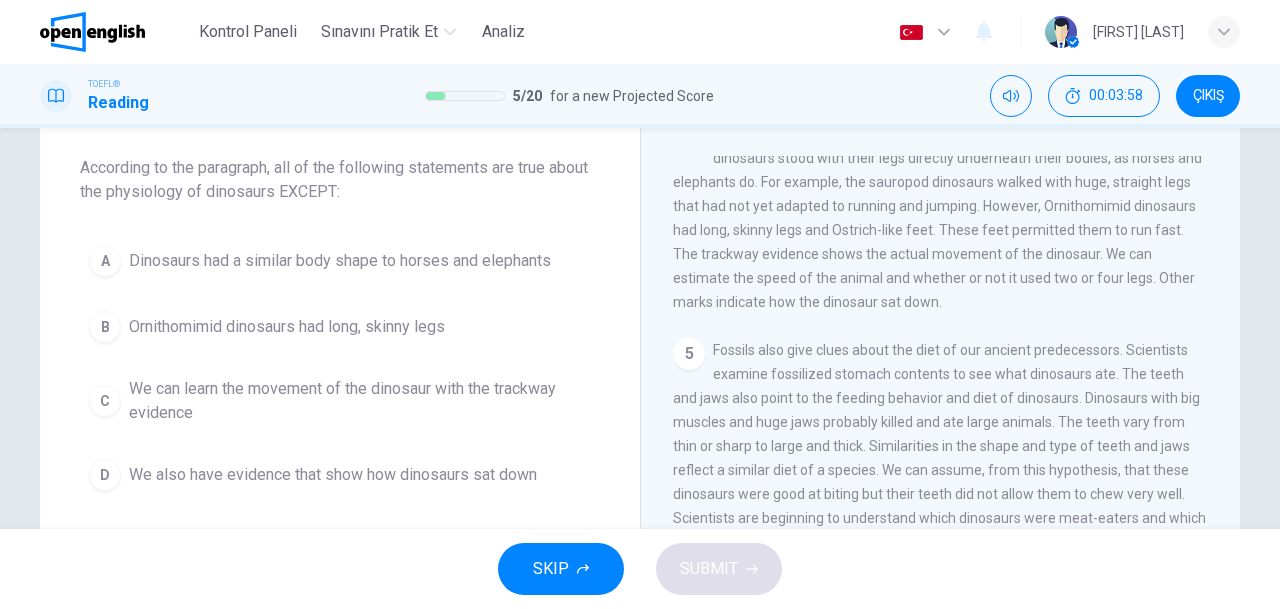 scroll, scrollTop: 516, scrollLeft: 0, axis: vertical 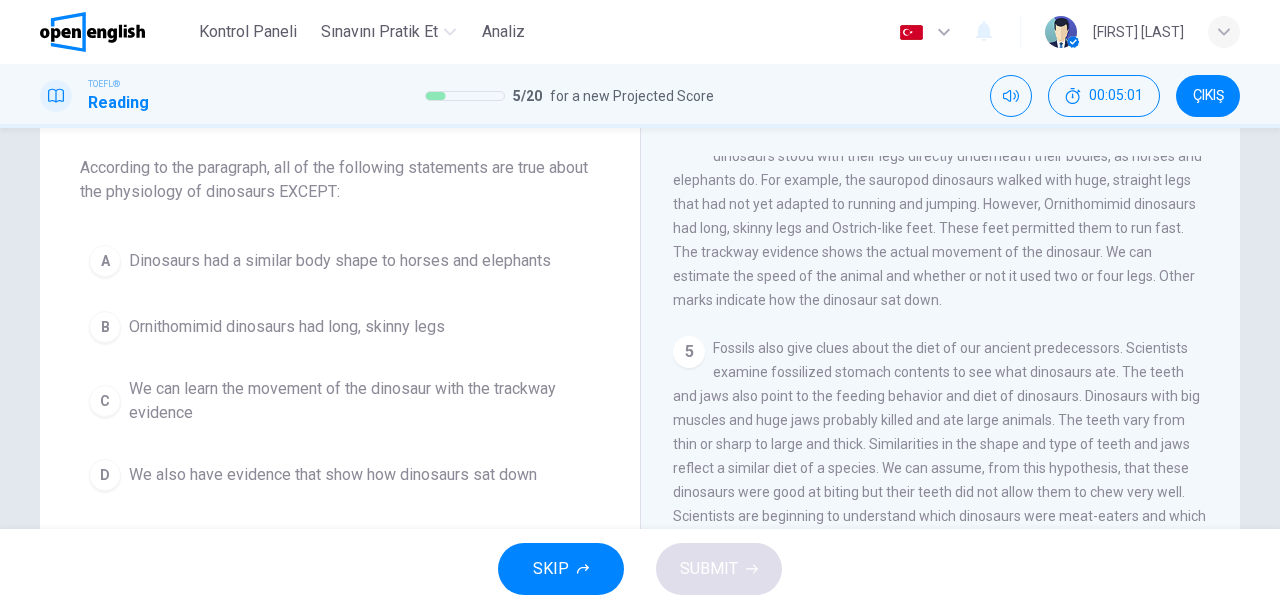 click on "We can learn the movement of the dinosaur with the trackway evidence" at bounding box center [340, 261] 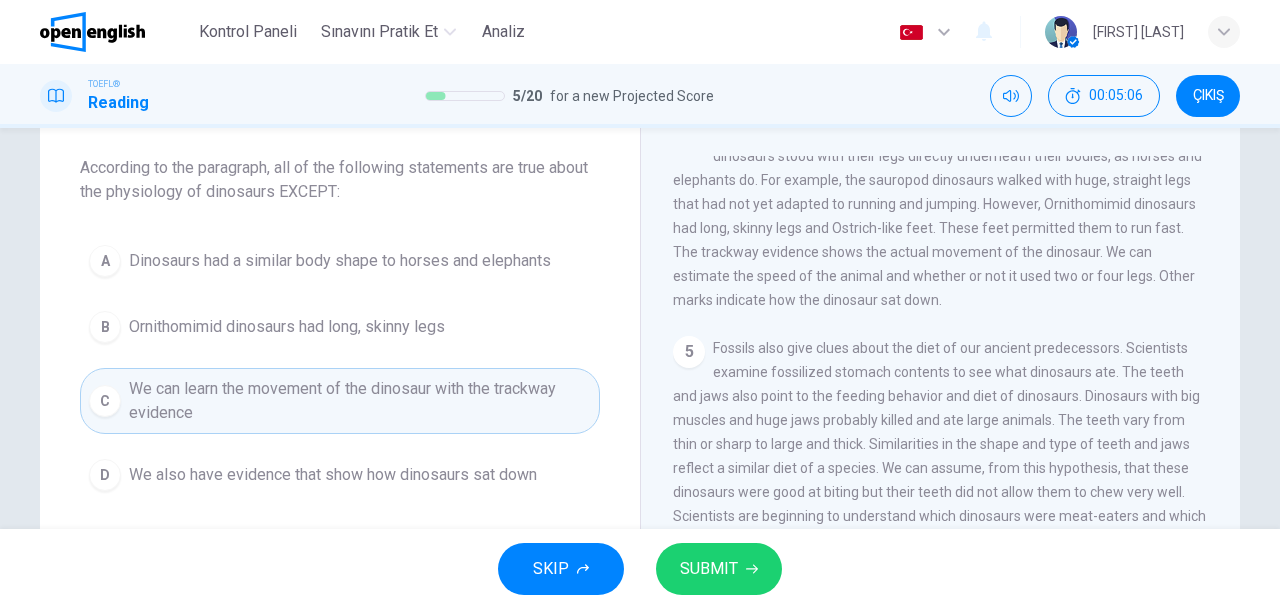 click on "D We also have evidence that show how dinosaurs sat down" at bounding box center (340, 475) 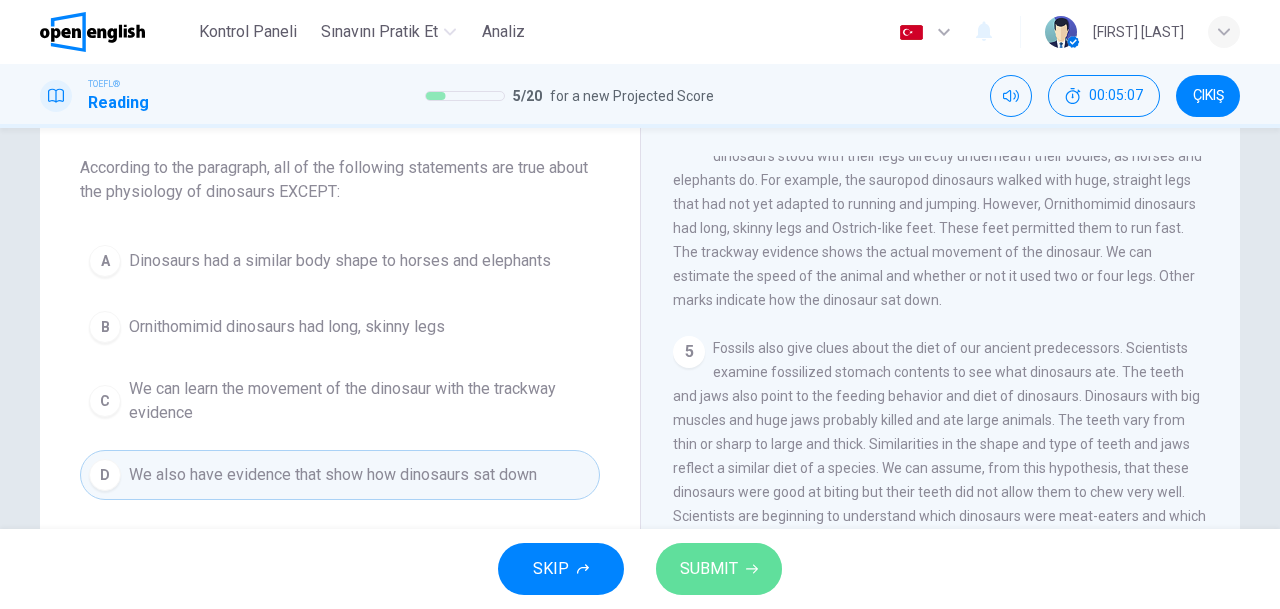 click on "SUBMIT" at bounding box center [719, 569] 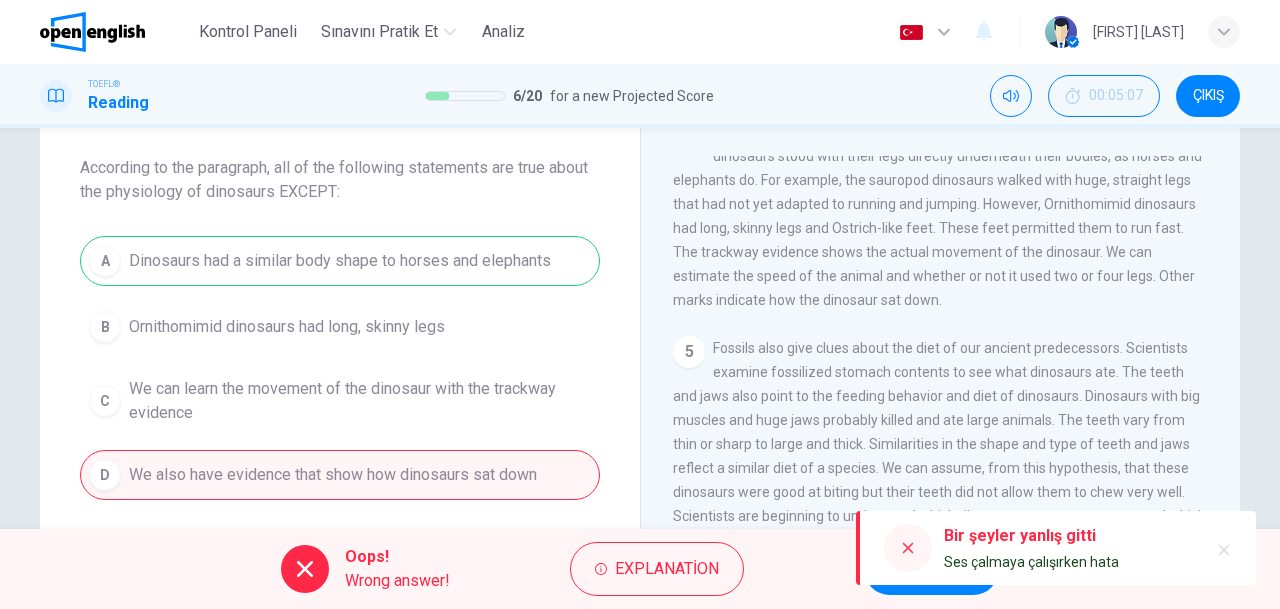 click at bounding box center (908, 548) 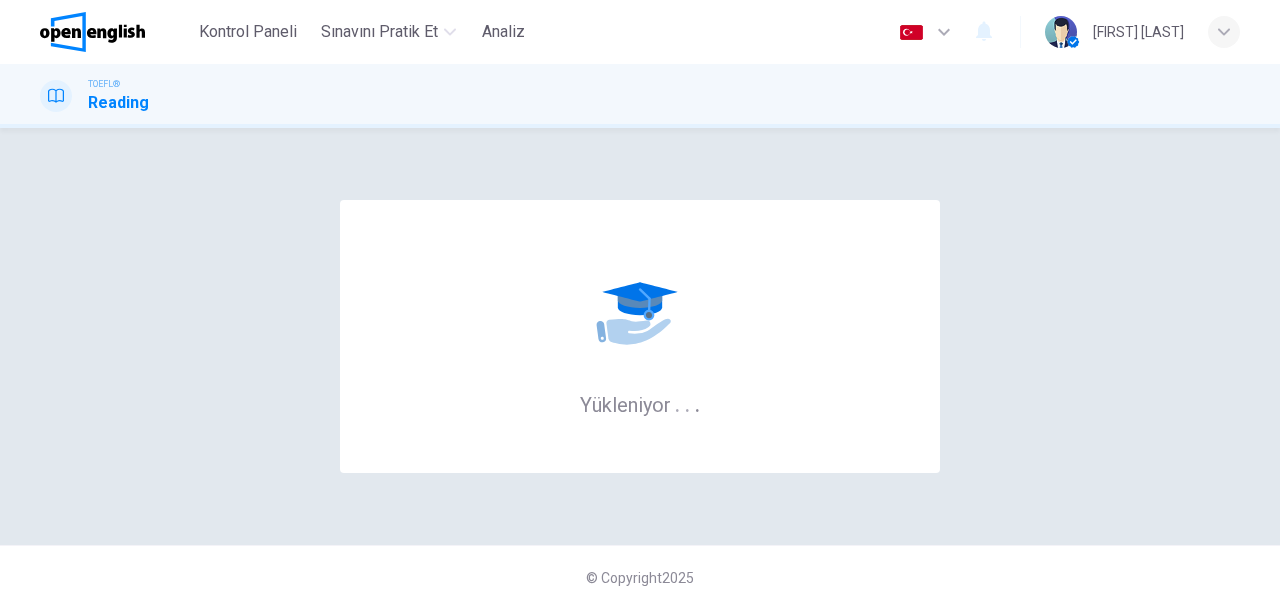 scroll, scrollTop: 0, scrollLeft: 0, axis: both 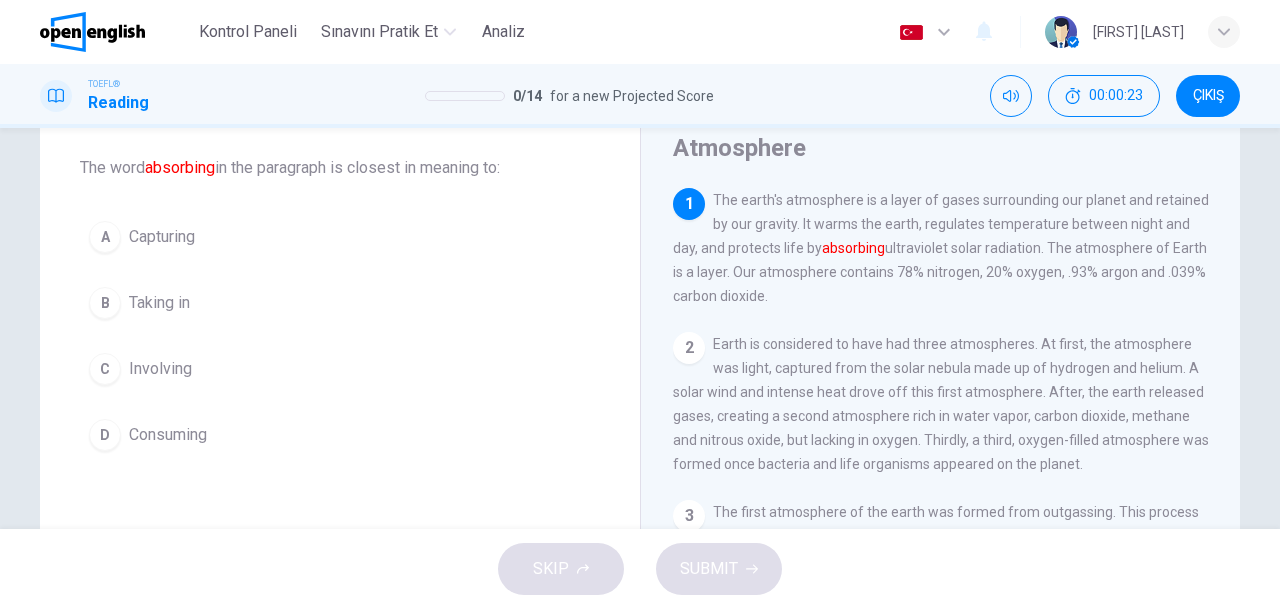 click on "Involving" at bounding box center (162, 237) 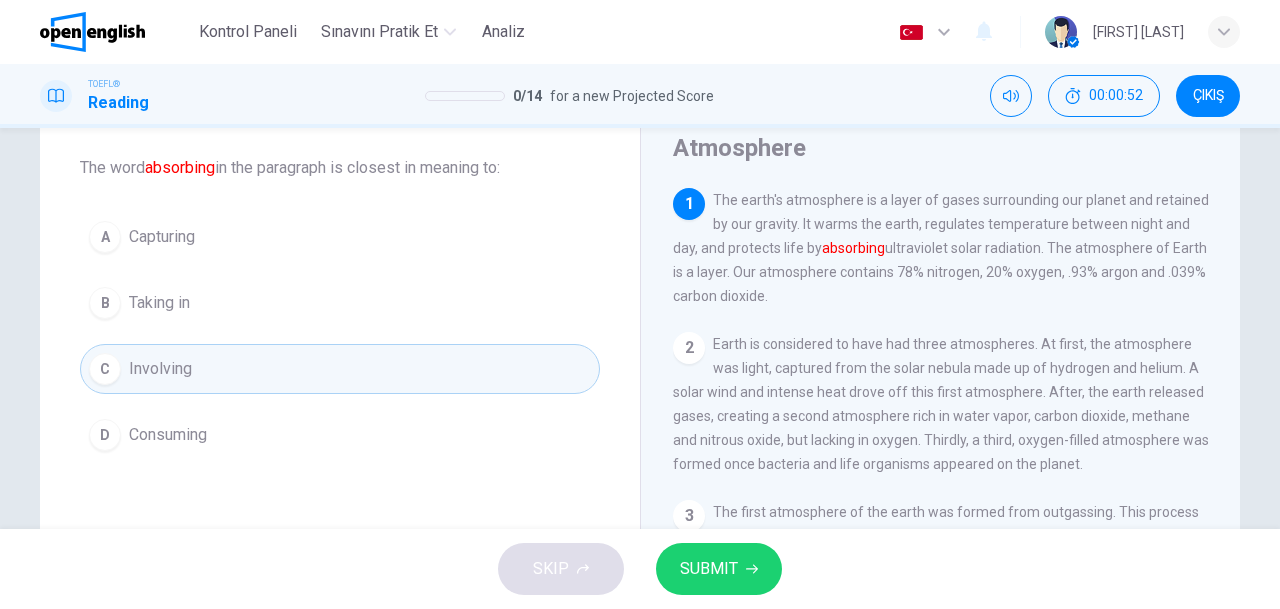 click at bounding box center [752, 569] 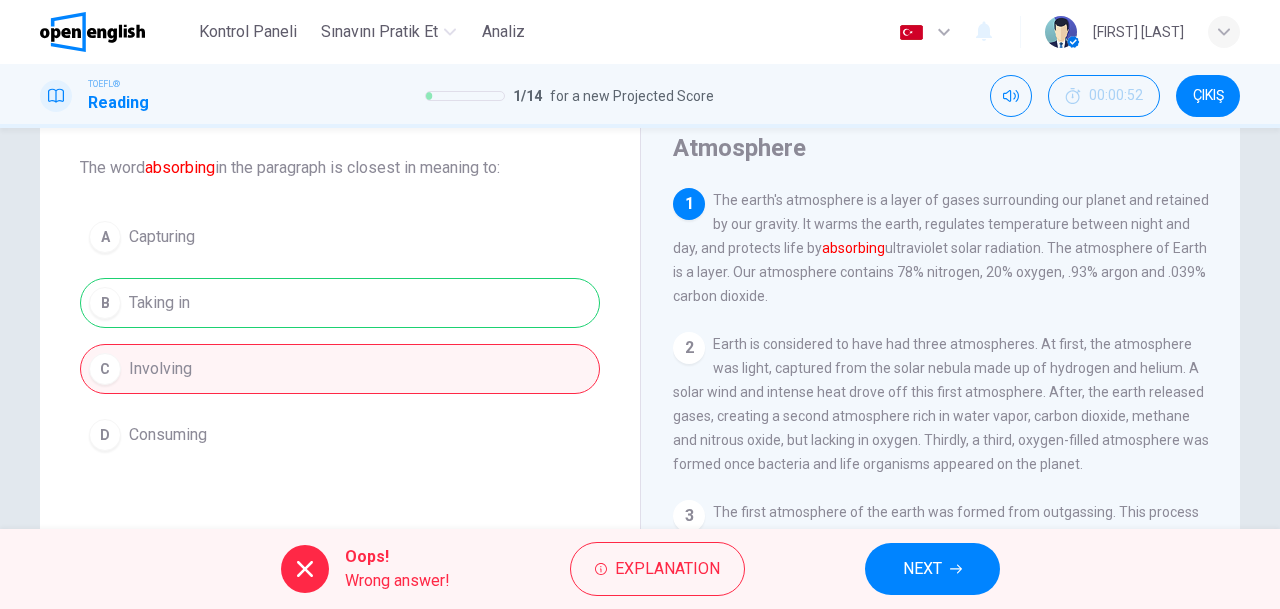 click on "NEXT" at bounding box center [922, 569] 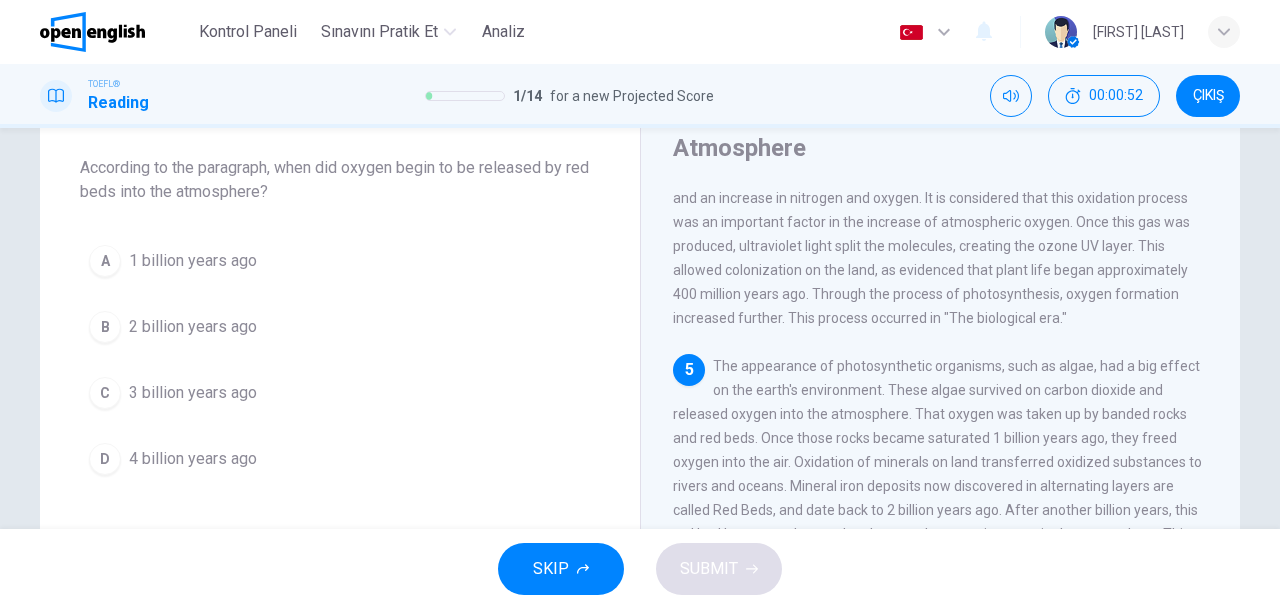 scroll, scrollTop: 535, scrollLeft: 0, axis: vertical 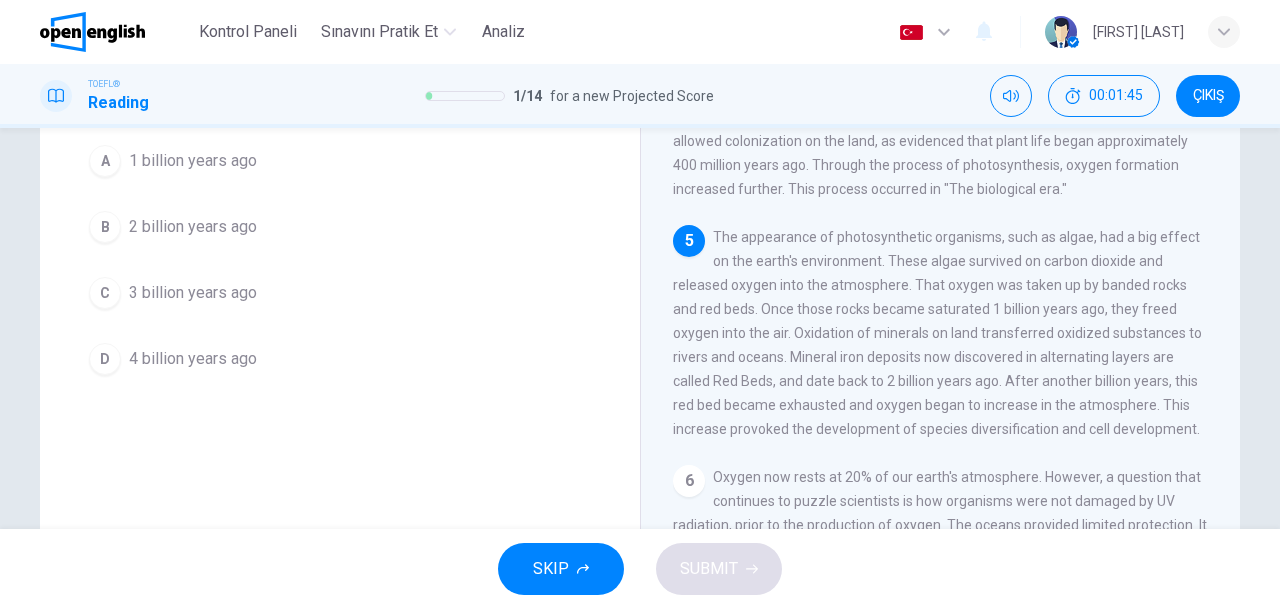 click on "2 billion years ago" at bounding box center (193, 161) 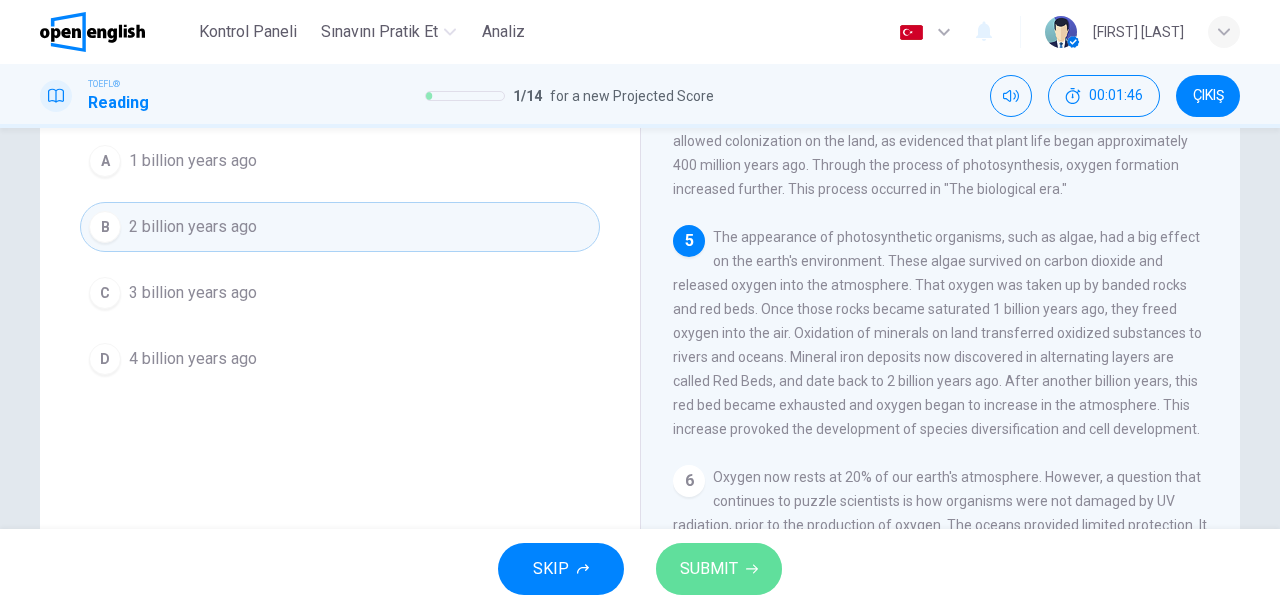 click on "SUBMIT" at bounding box center (719, 569) 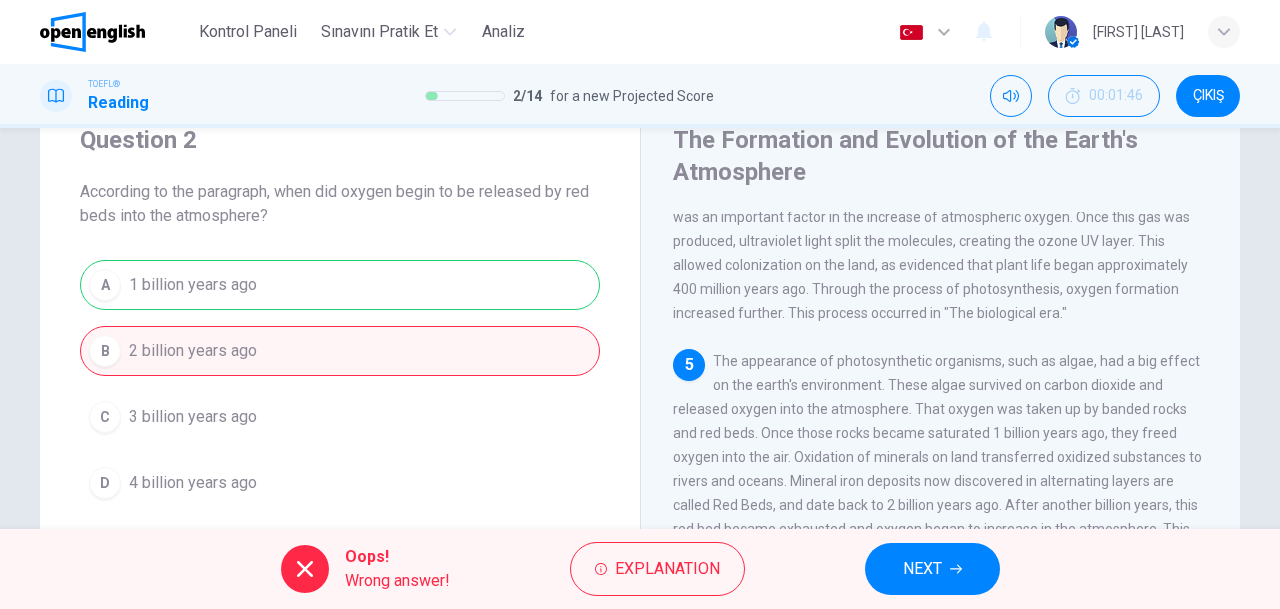scroll, scrollTop: 100, scrollLeft: 0, axis: vertical 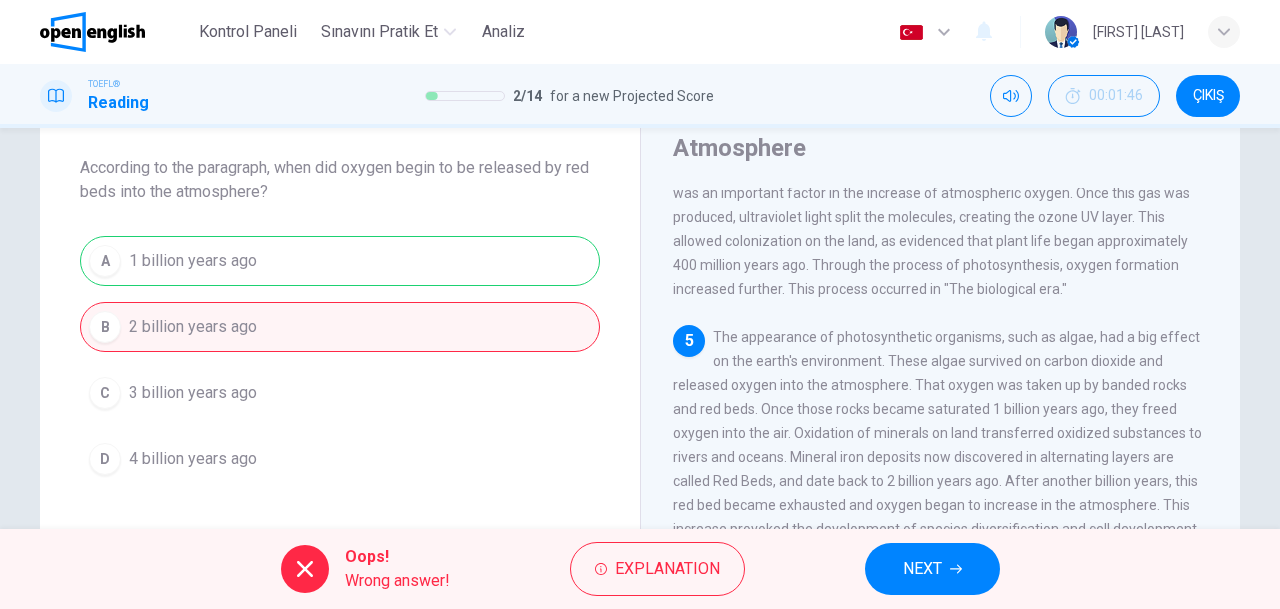 drag, startPoint x: 914, startPoint y: 579, endPoint x: 846, endPoint y: 566, distance: 69.2315 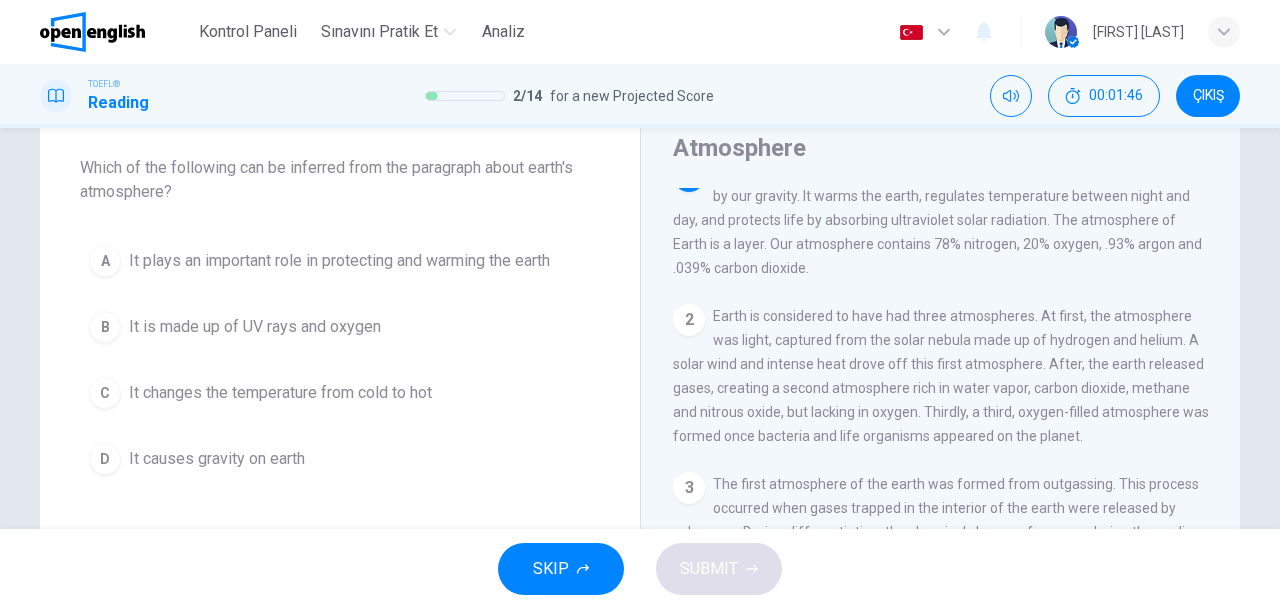 scroll, scrollTop: 0, scrollLeft: 0, axis: both 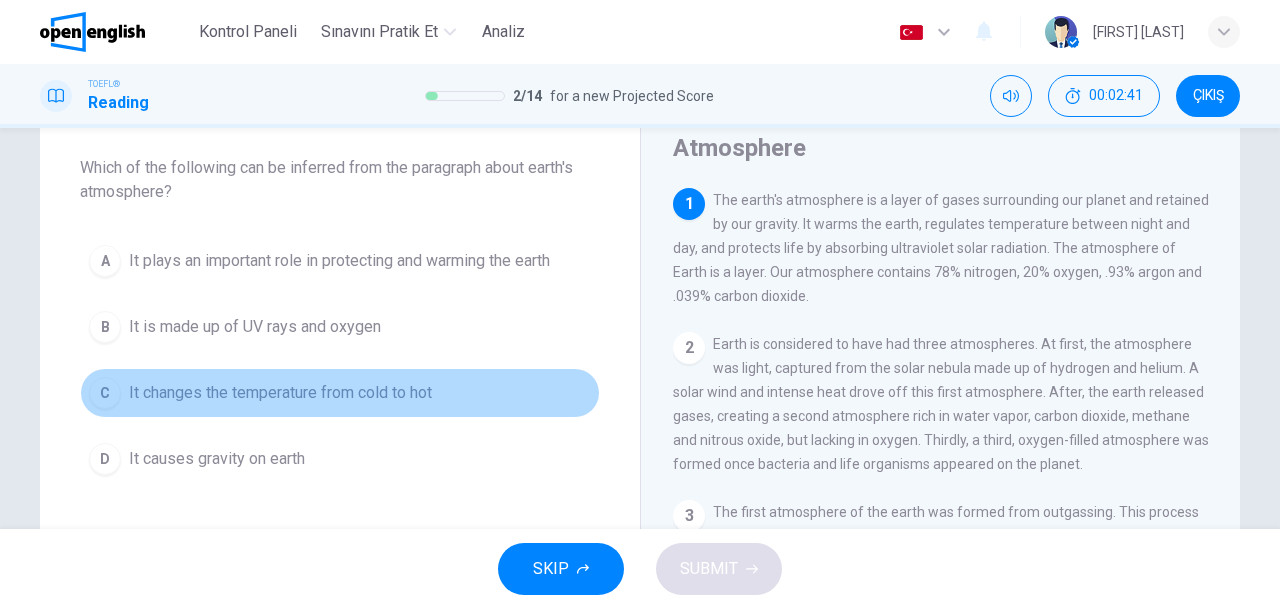 click on "It changes the temperature from cold to hot" at bounding box center [339, 261] 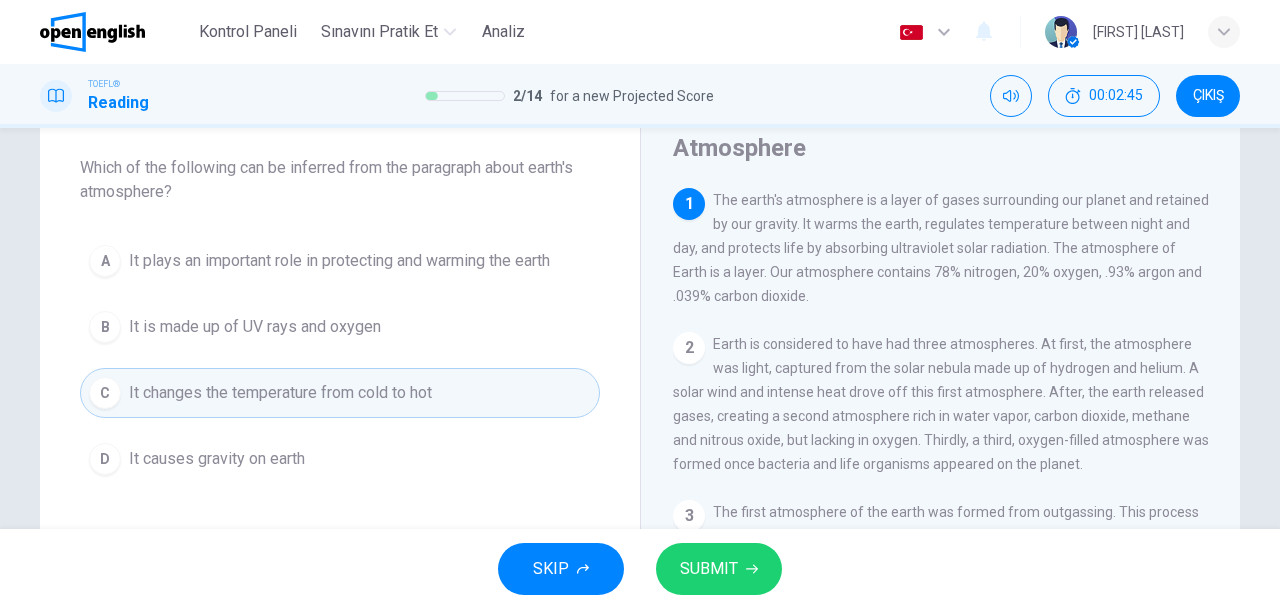 click on "It causes gravity on earth" at bounding box center [339, 261] 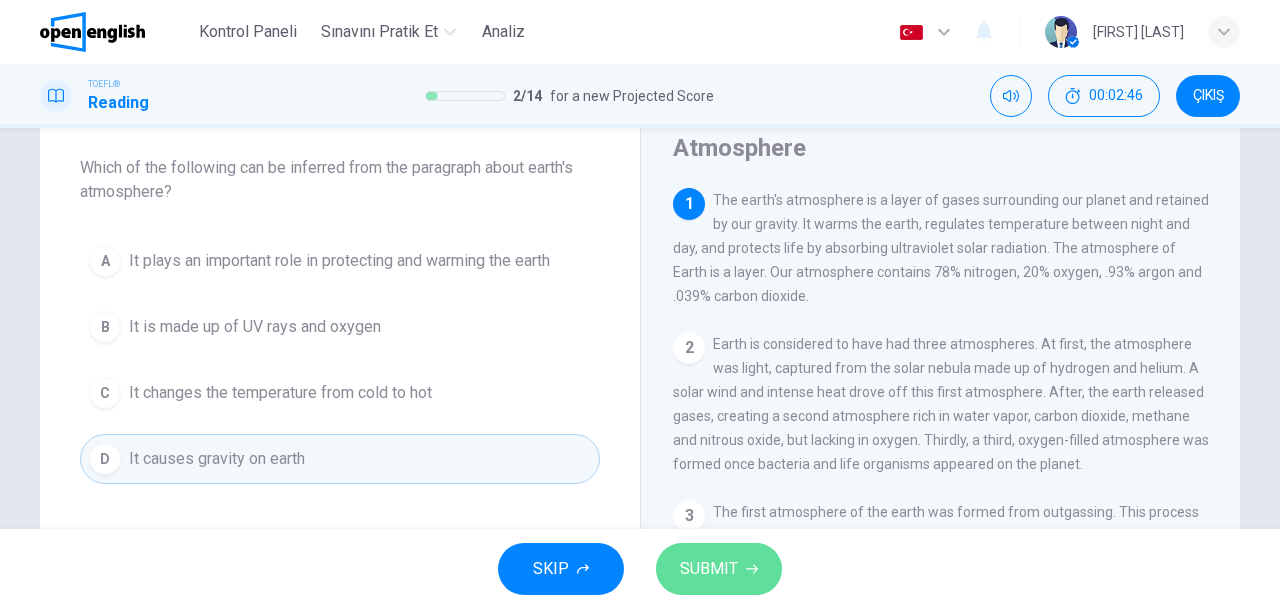 click on "SUBMIT" at bounding box center (709, 569) 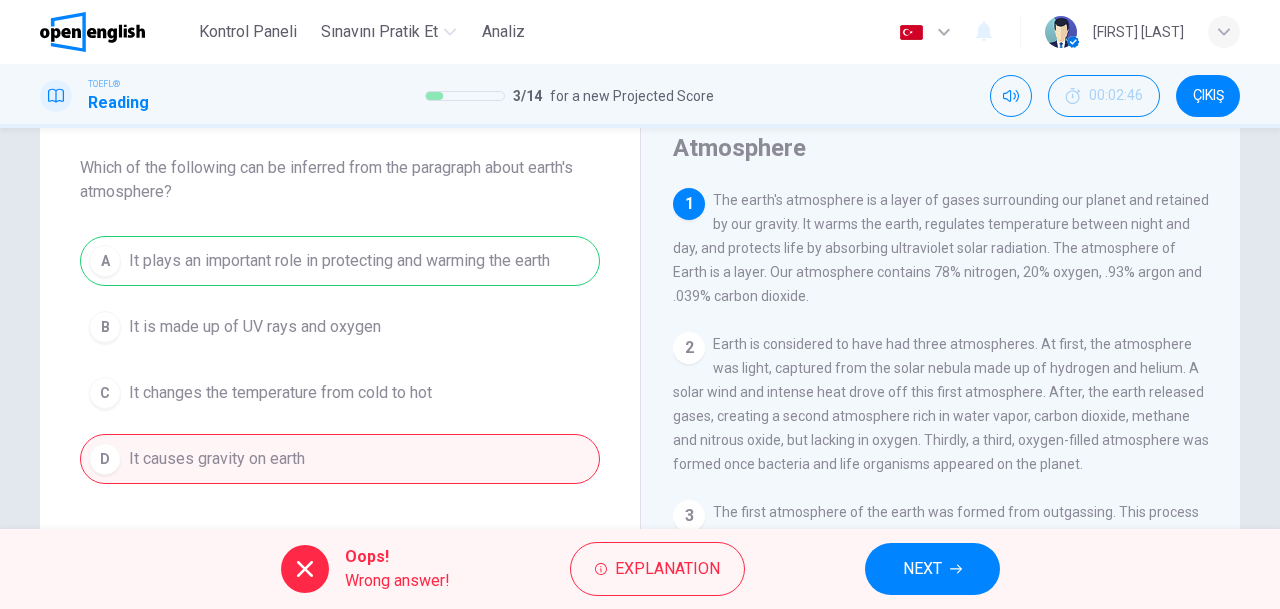 click on "Oops! Wrong answer! Explanation NEXT" at bounding box center [640, 569] 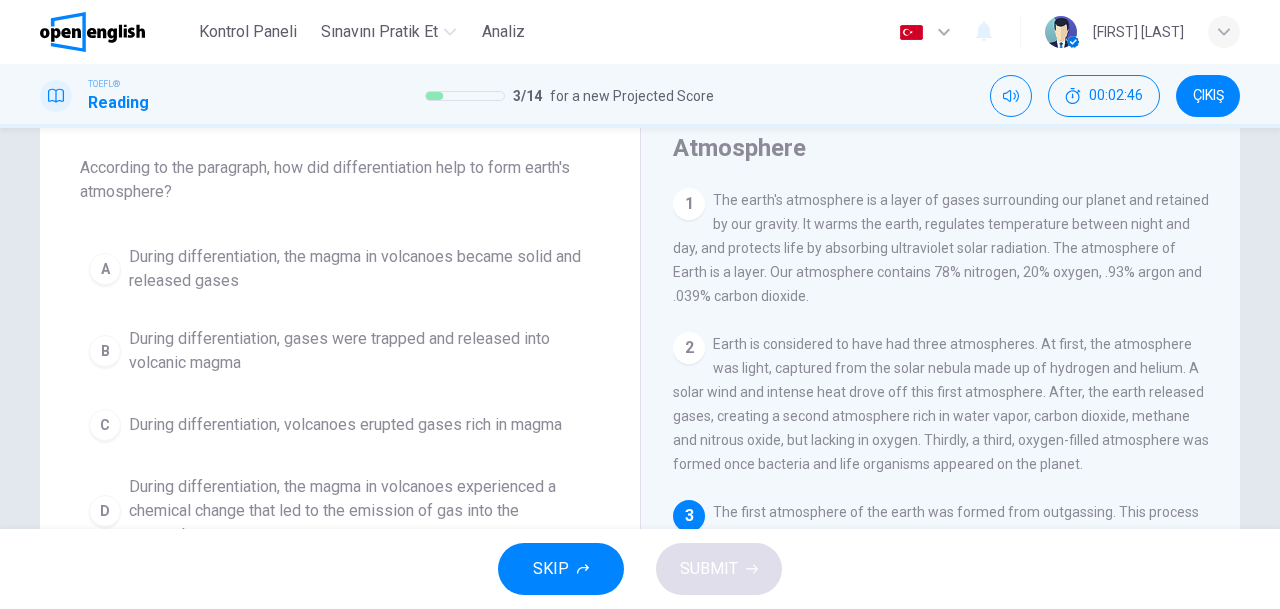 scroll, scrollTop: 68, scrollLeft: 0, axis: vertical 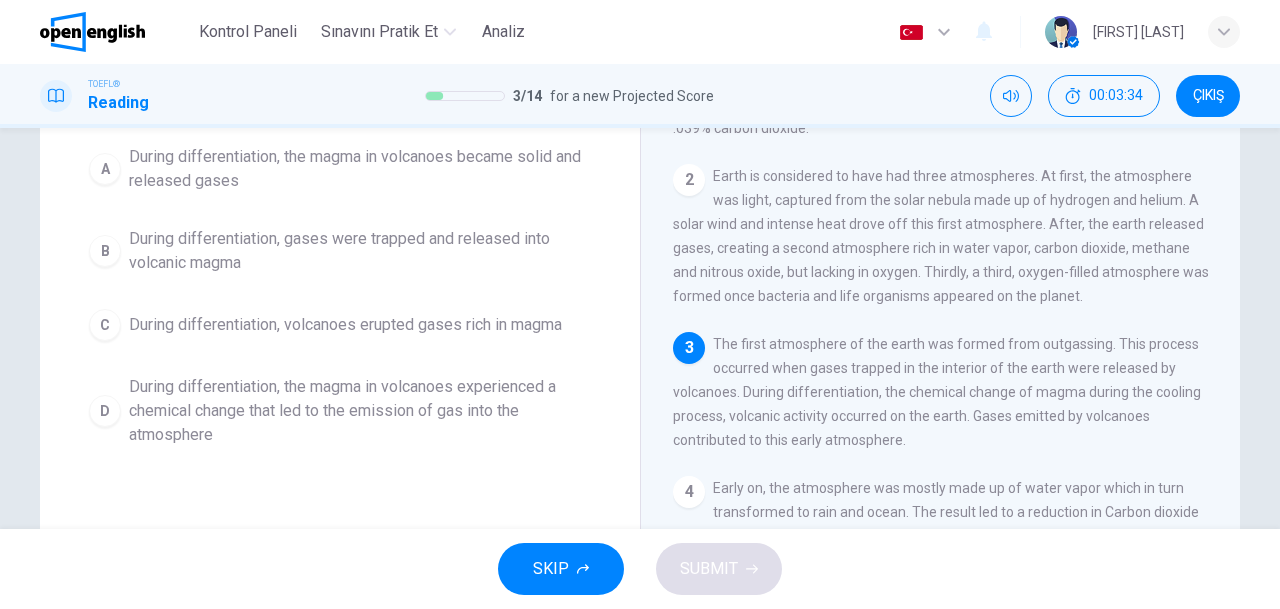 click on "During differentiation, the magma in volcanoes experienced a chemical change that led to the emission of gas into the atmosphere" at bounding box center (360, 169) 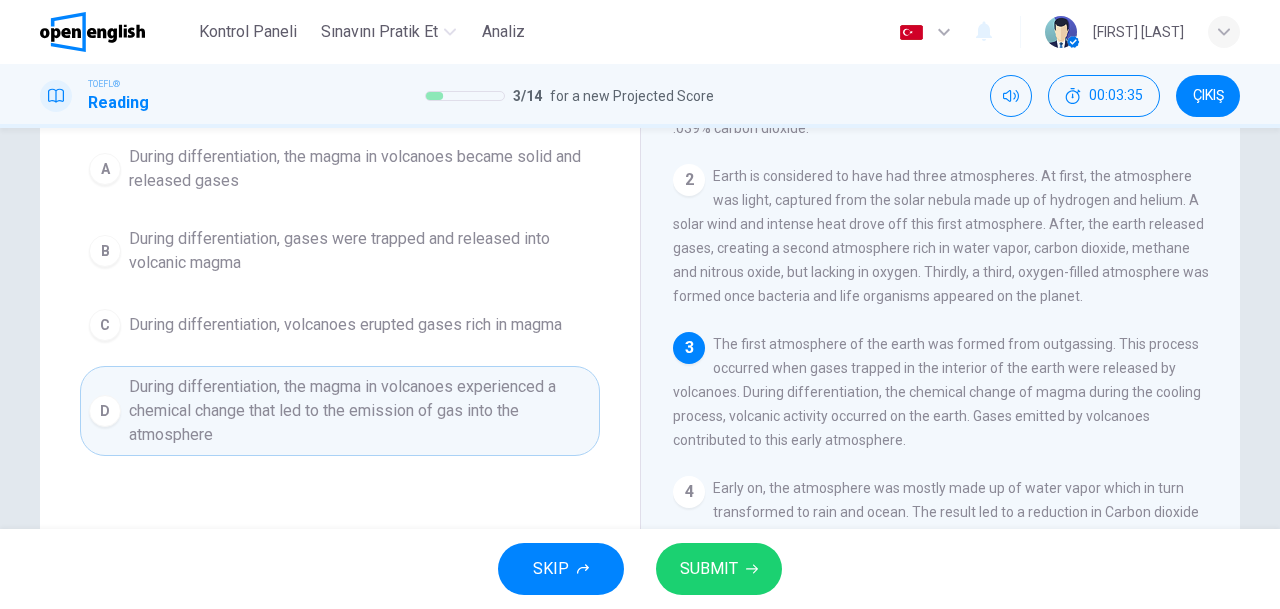 click on "SUBMIT" at bounding box center [709, 569] 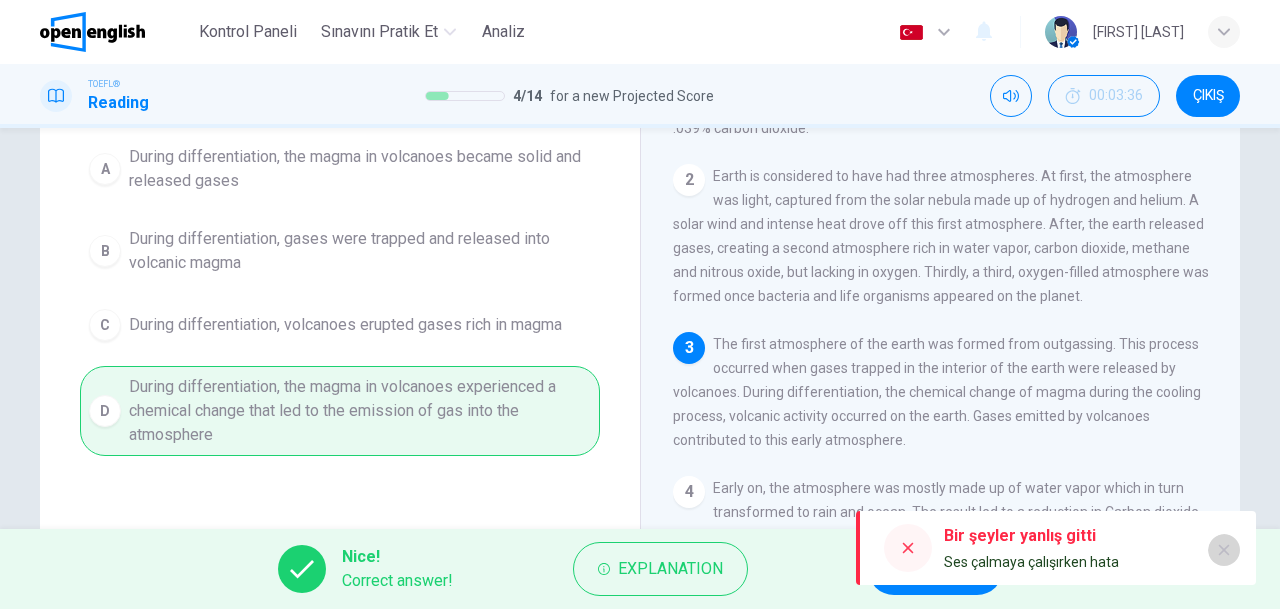 click at bounding box center [1224, 550] 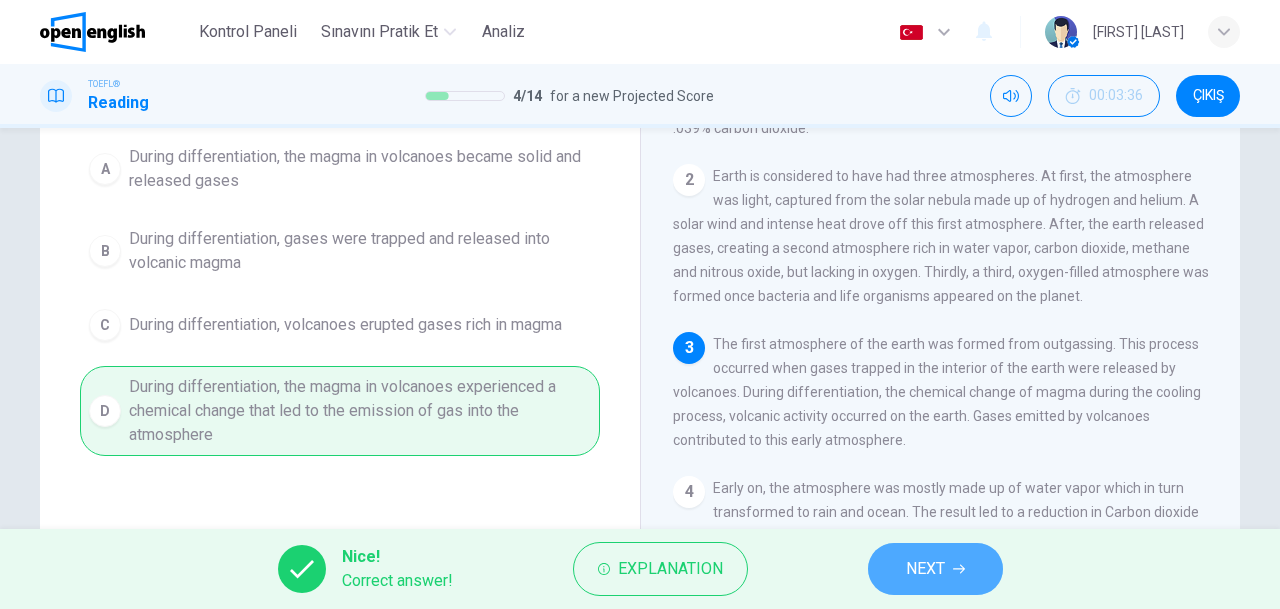 click on "NEXT" at bounding box center [925, 569] 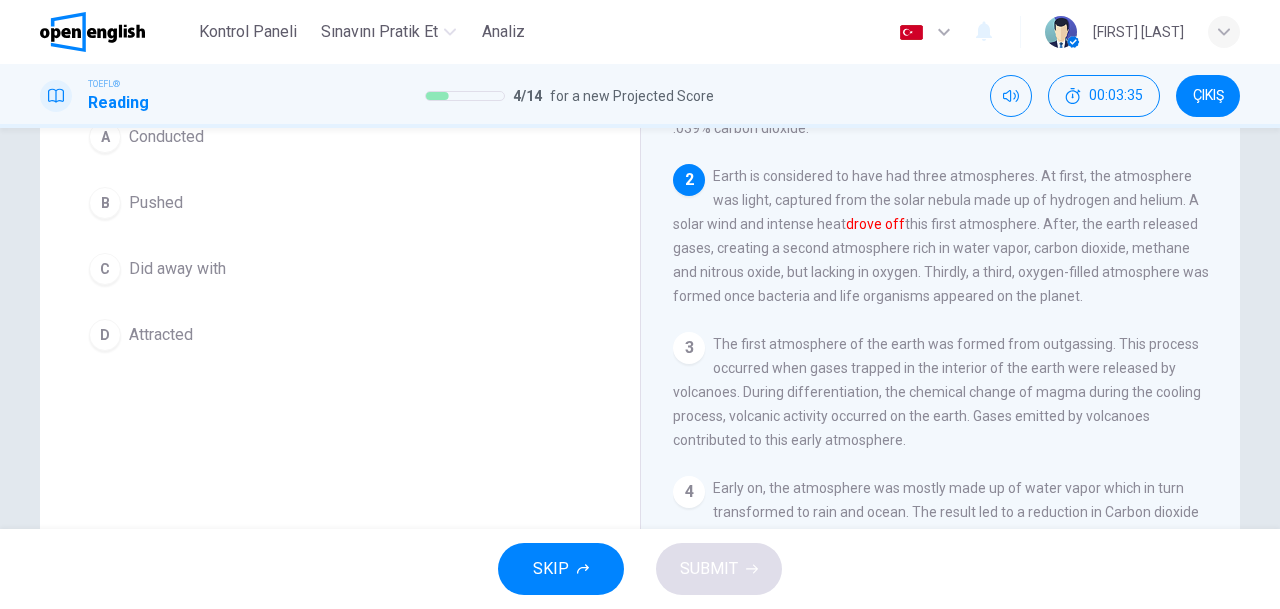 scroll, scrollTop: 176, scrollLeft: 0, axis: vertical 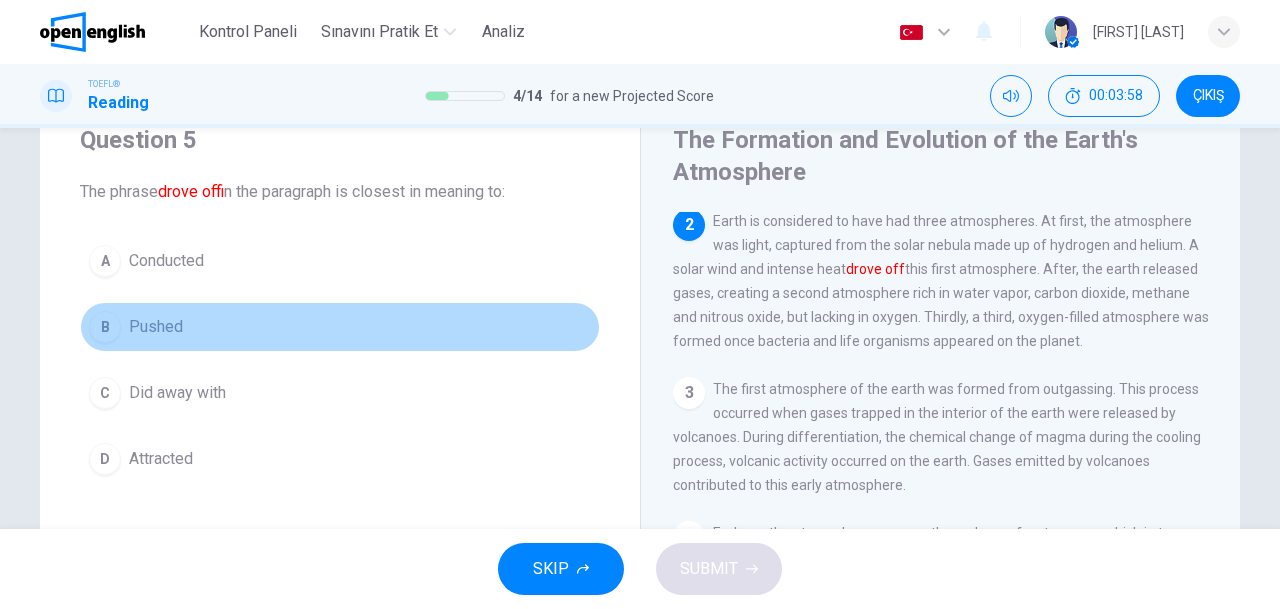 click on "B Pushed" at bounding box center [340, 327] 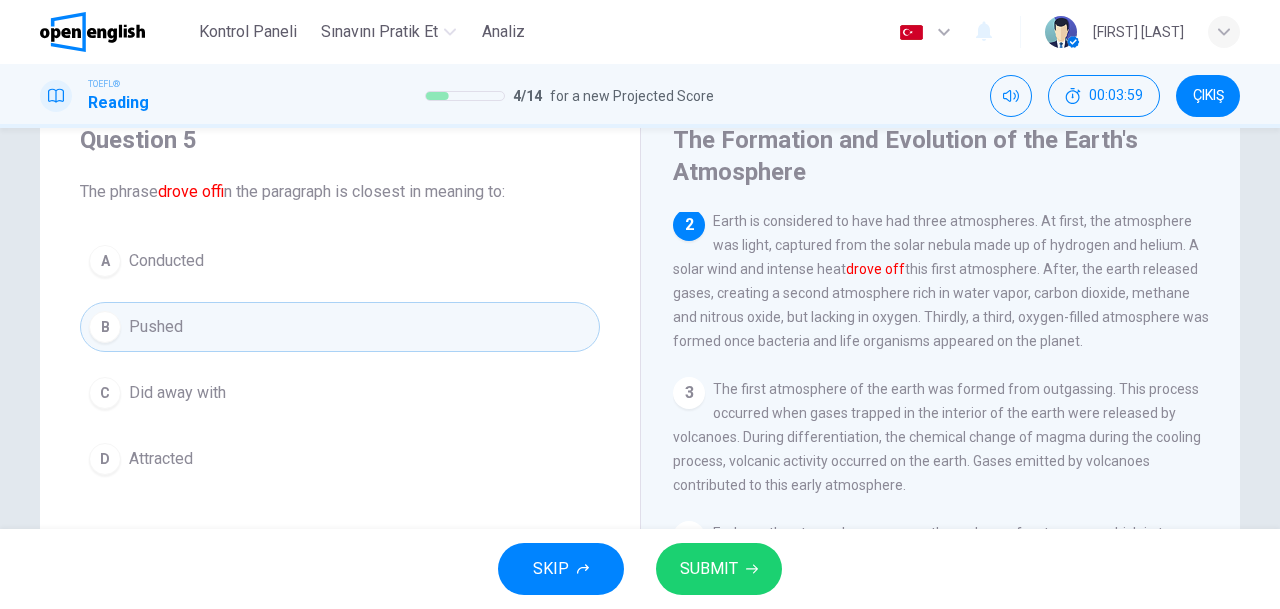 click on "SUBMIT" at bounding box center (719, 569) 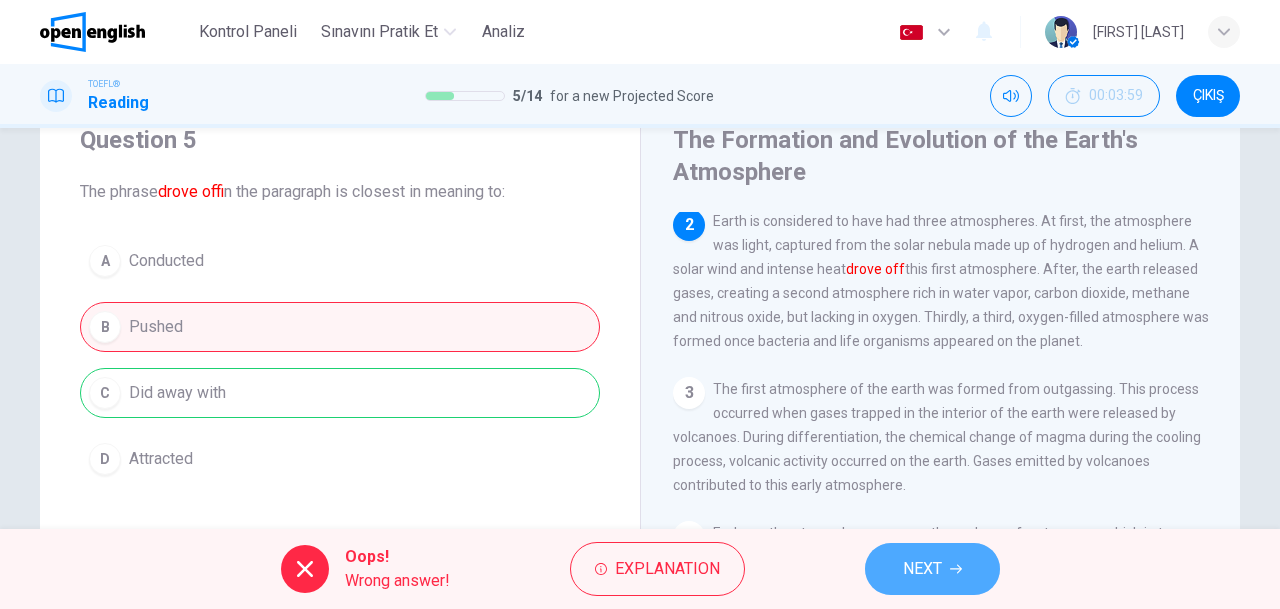 click on "NEXT" at bounding box center [932, 569] 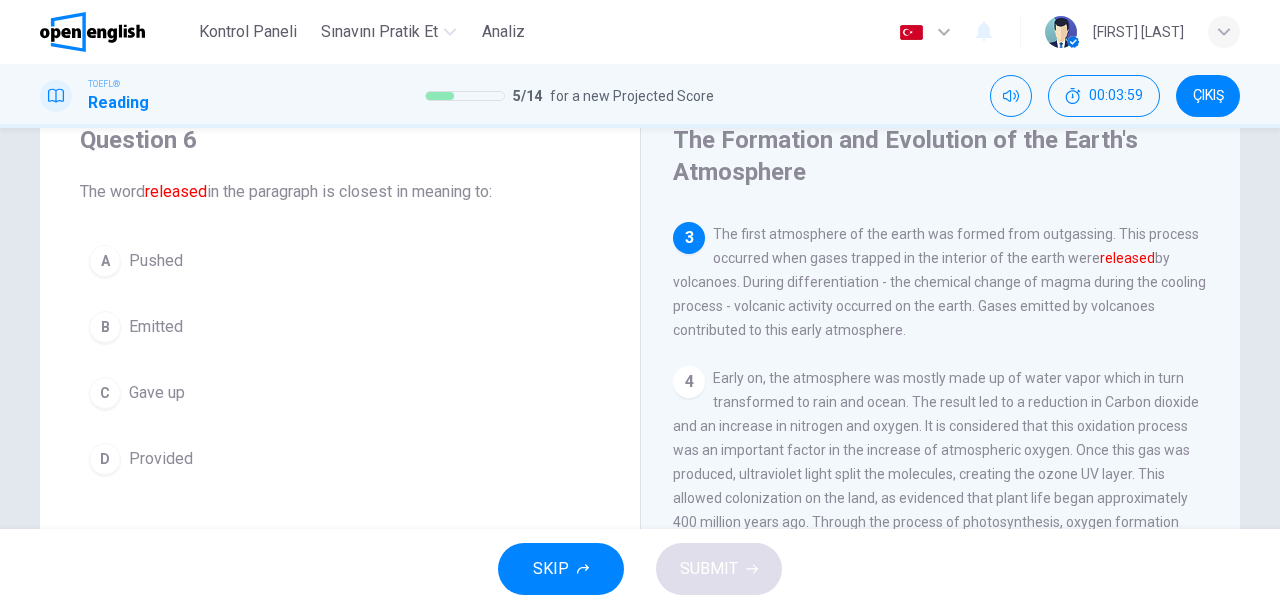 scroll, scrollTop: 319, scrollLeft: 0, axis: vertical 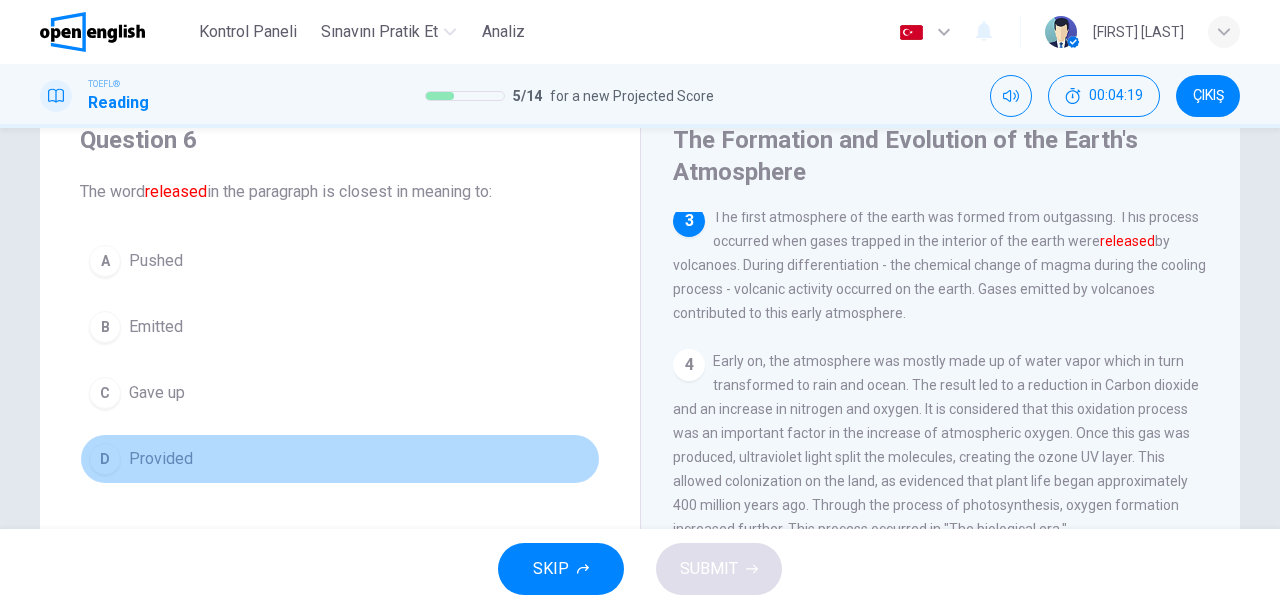 click on "Provided" at bounding box center [156, 261] 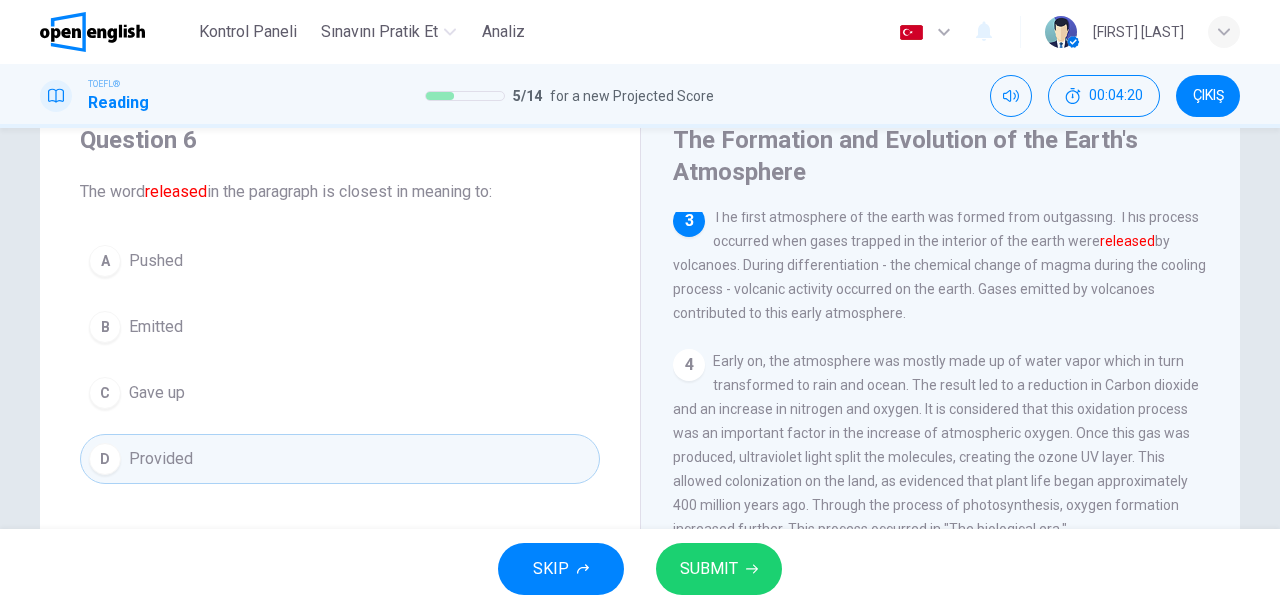 click on "SUBMIT" at bounding box center (709, 569) 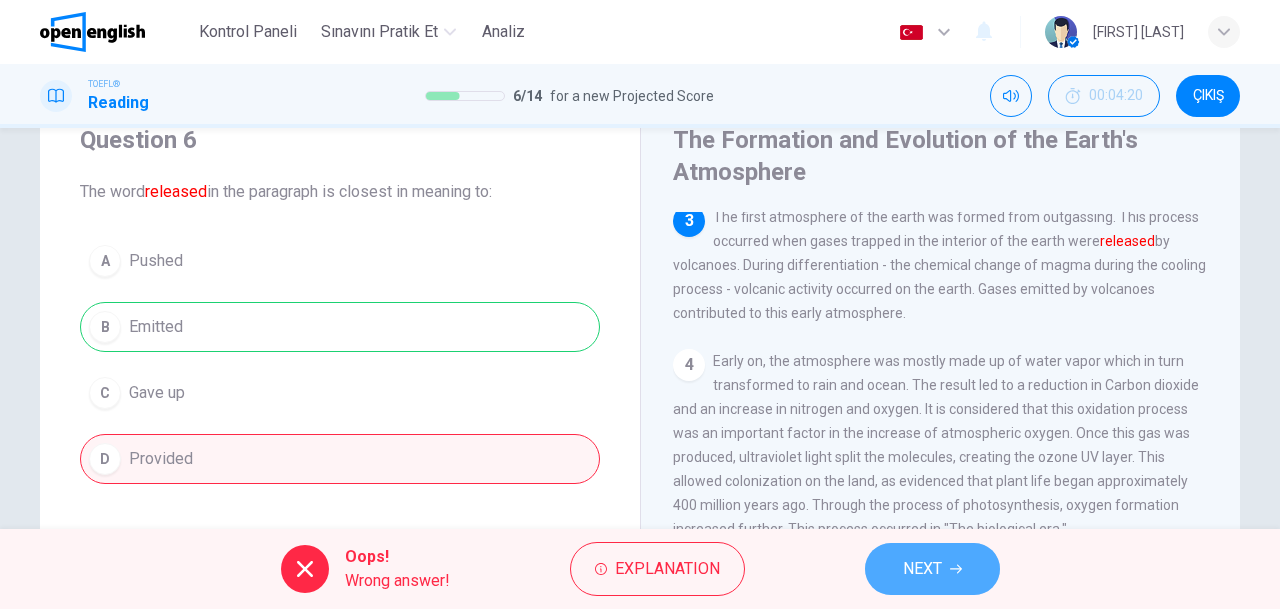 click on "NEXT" at bounding box center [922, 569] 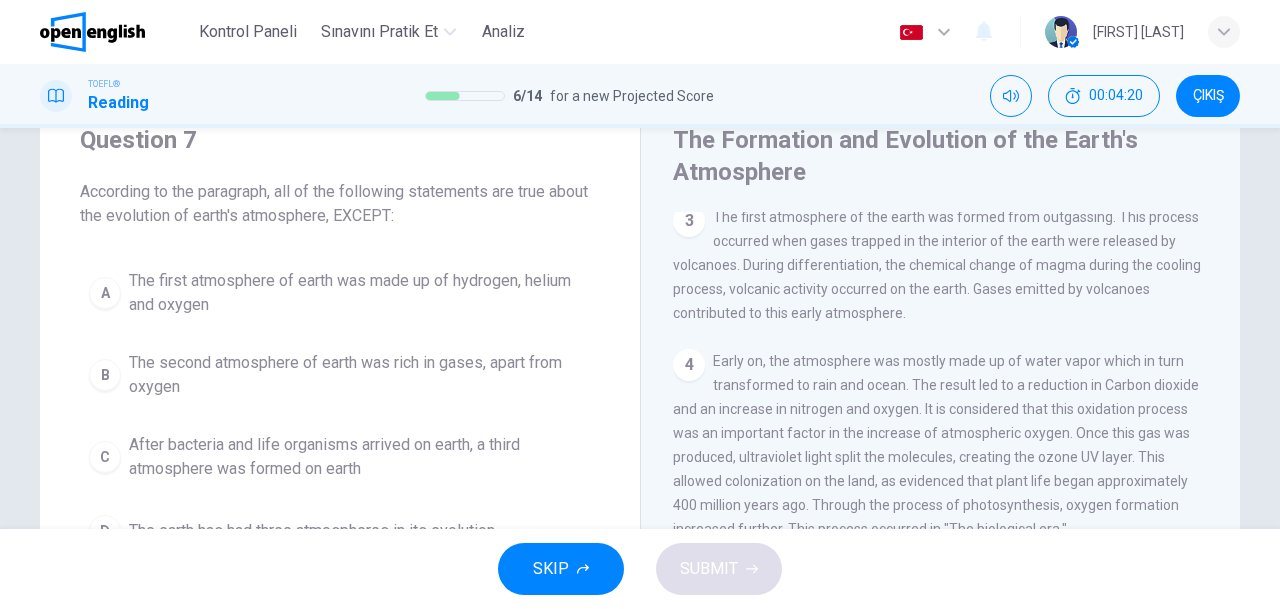 scroll, scrollTop: 147, scrollLeft: 0, axis: vertical 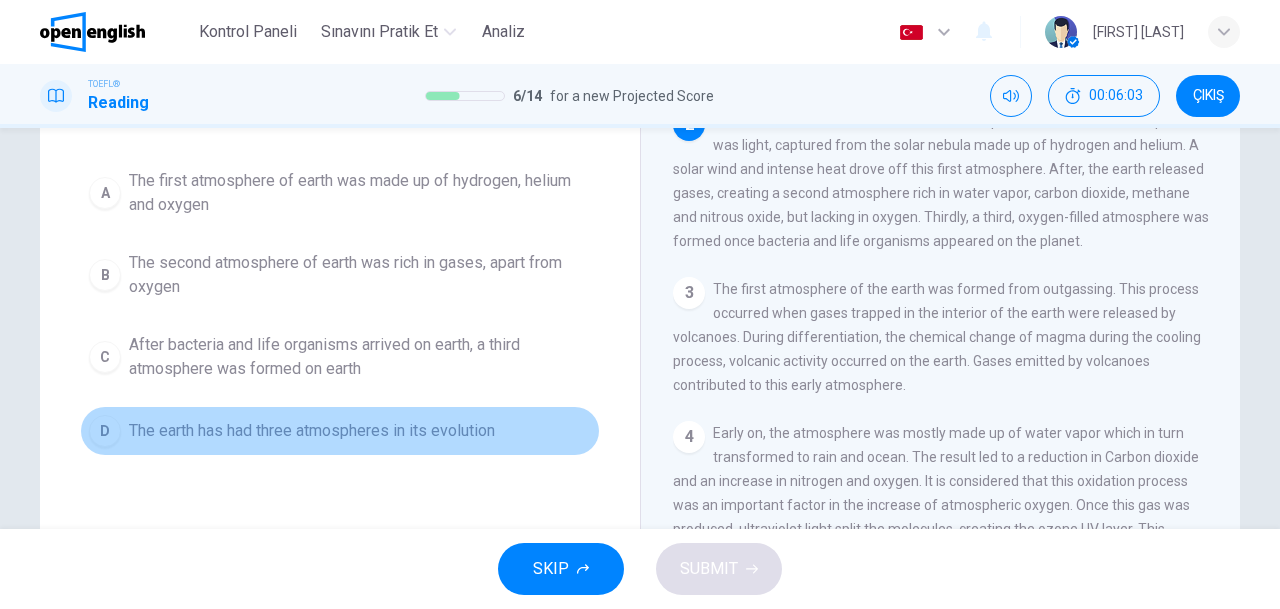click on "The earth has had three atmospheres in its evolution" at bounding box center [360, 193] 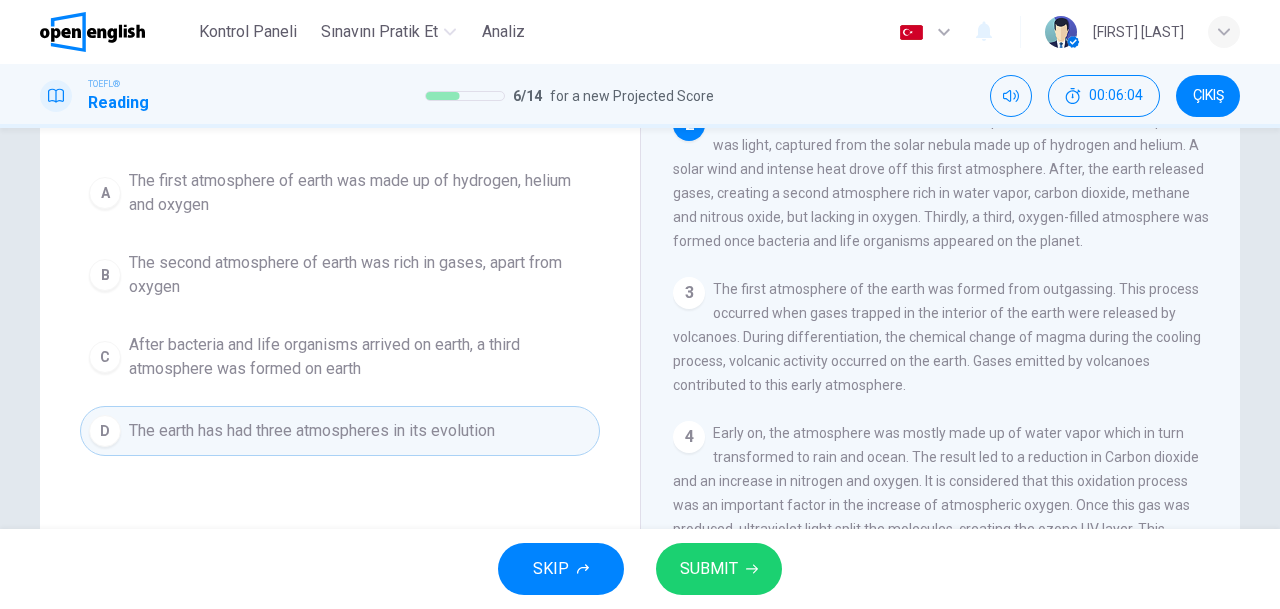 click on "SUBMIT" at bounding box center (709, 569) 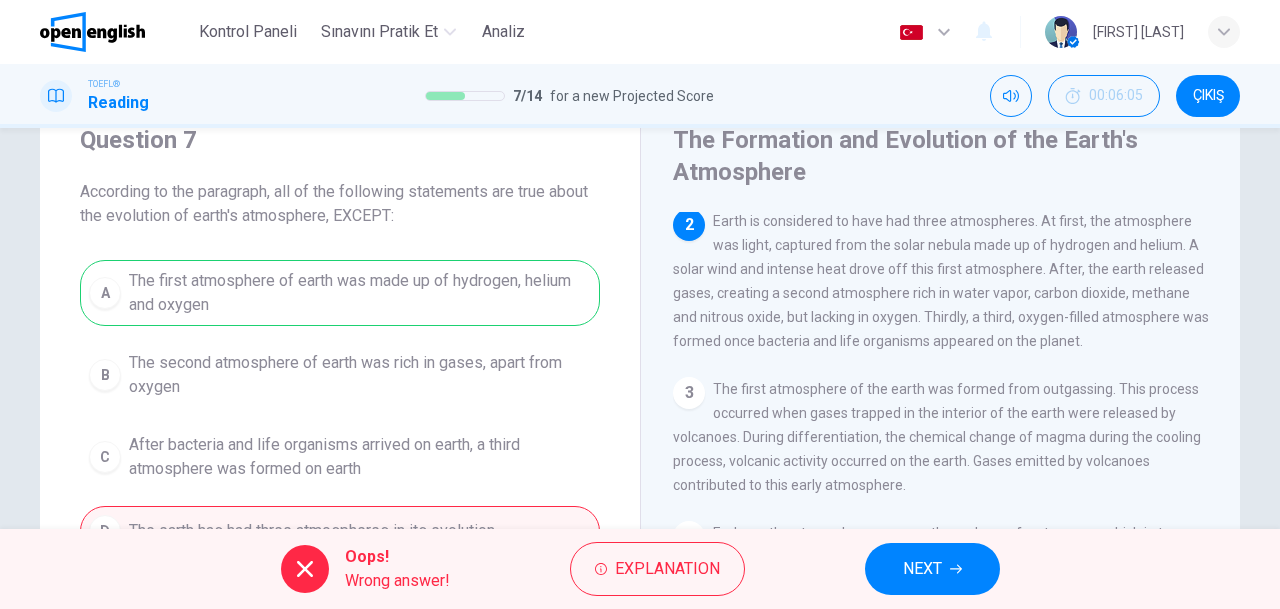 scroll, scrollTop: 100, scrollLeft: 0, axis: vertical 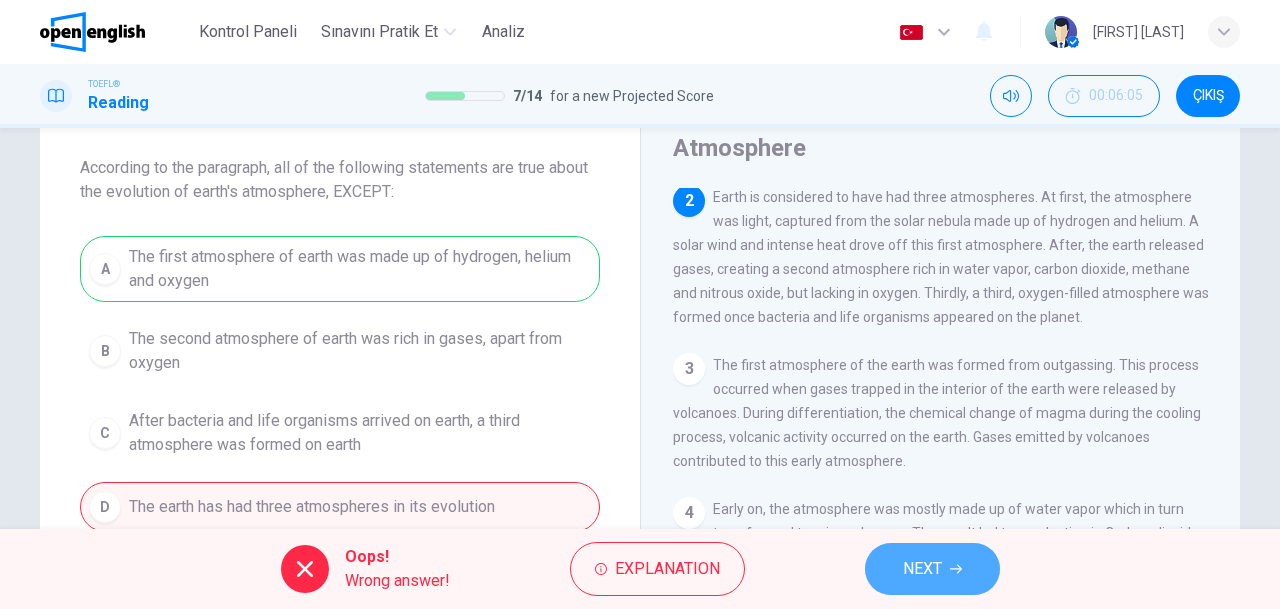 click on "NEXT" at bounding box center (922, 569) 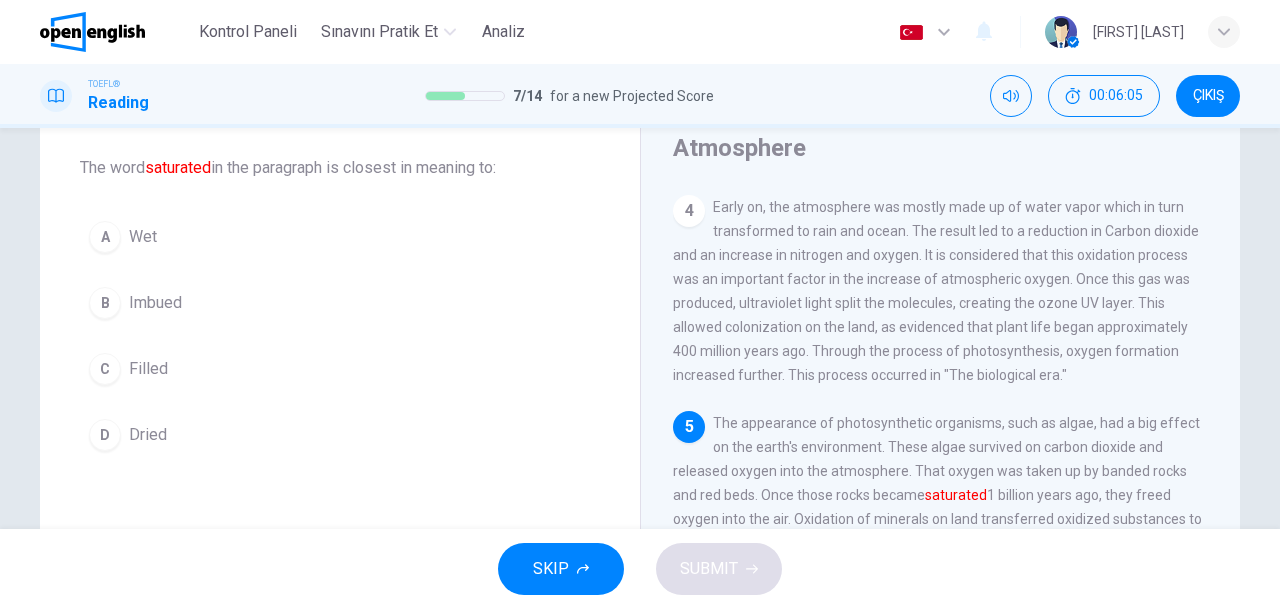 scroll, scrollTop: 535, scrollLeft: 0, axis: vertical 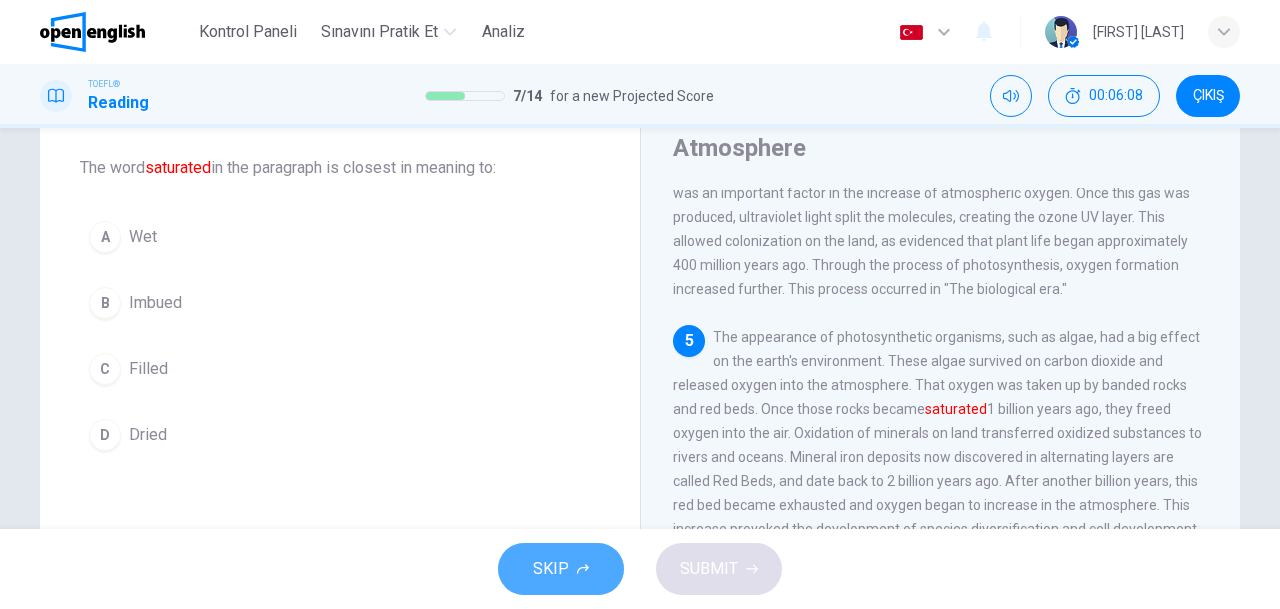 click on "SKIP" at bounding box center [551, 569] 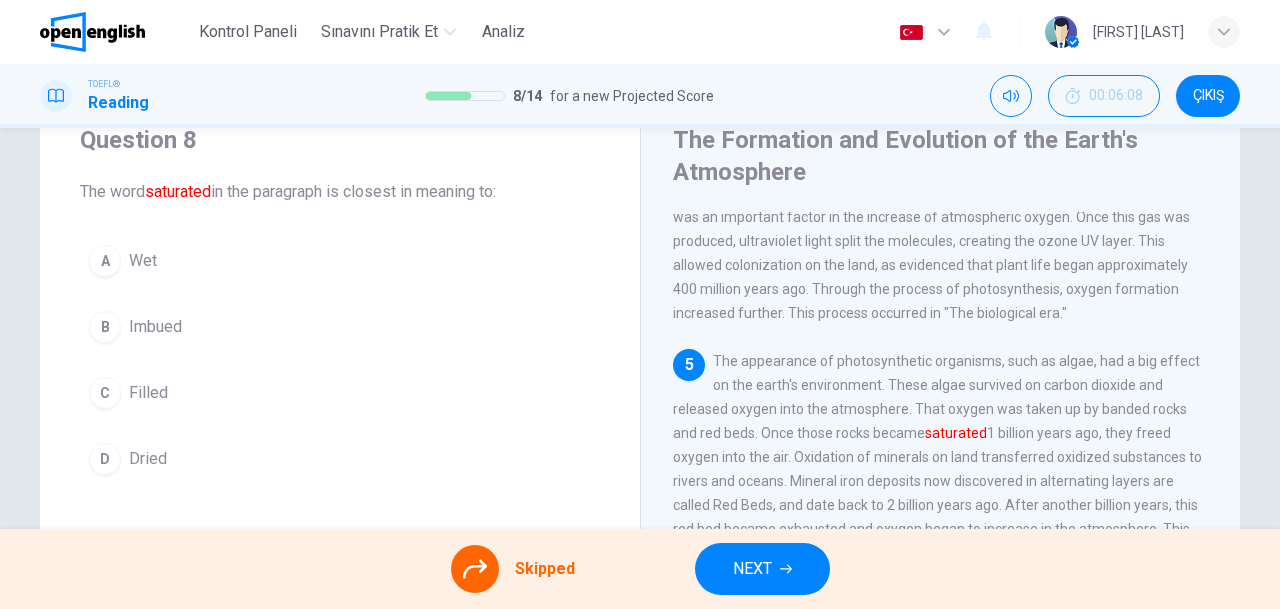 scroll, scrollTop: 100, scrollLeft: 0, axis: vertical 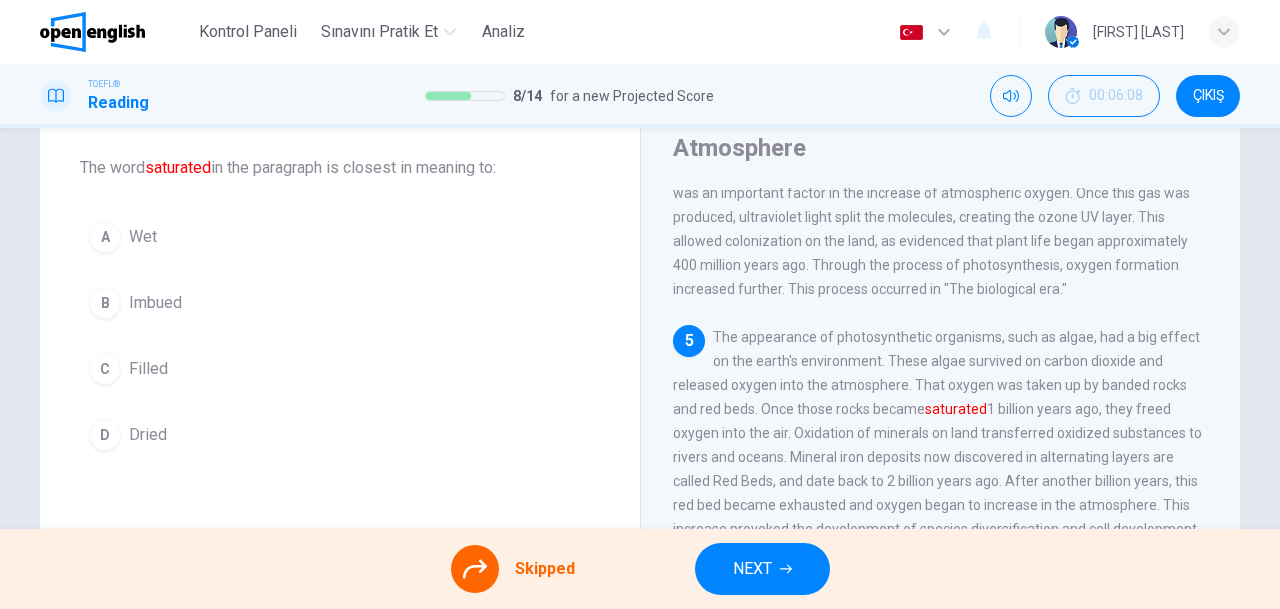 click at bounding box center (475, 569) 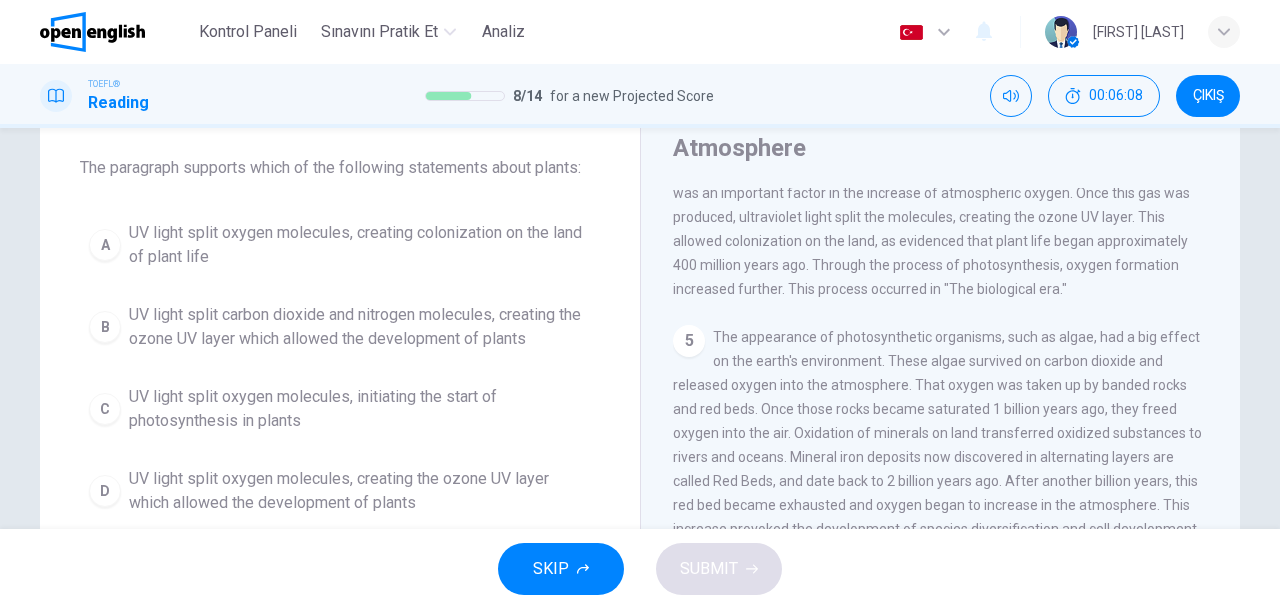 scroll, scrollTop: 466, scrollLeft: 0, axis: vertical 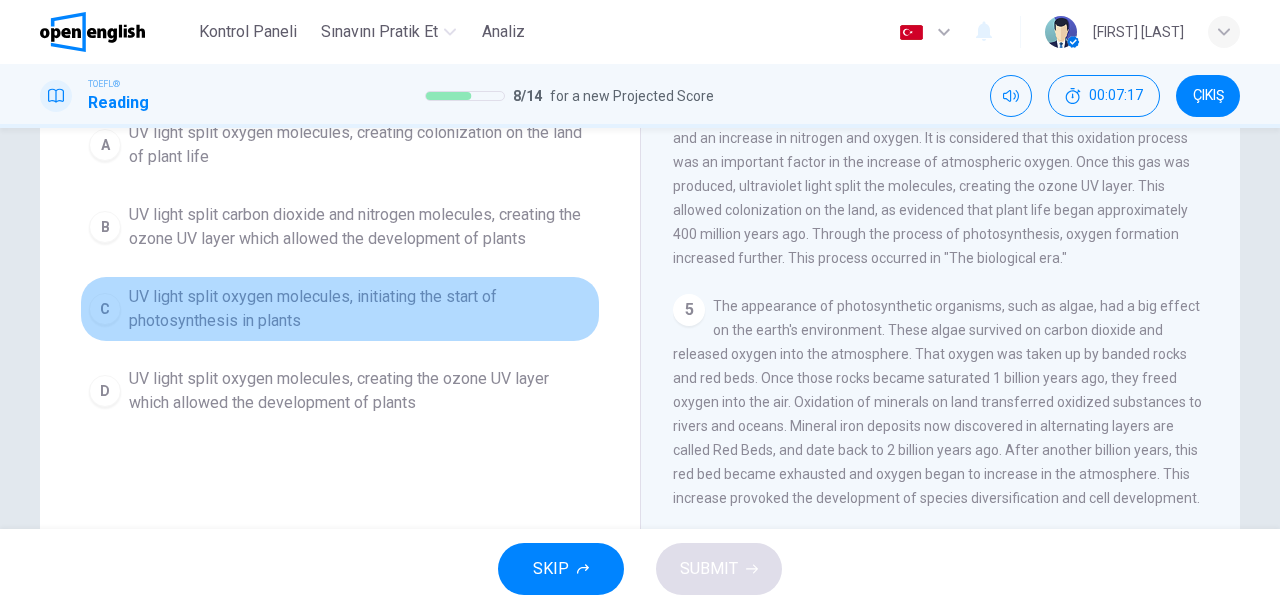 click on "UV light split oxygen molecules, initiating the start of photosynthesis in plants" at bounding box center (360, 145) 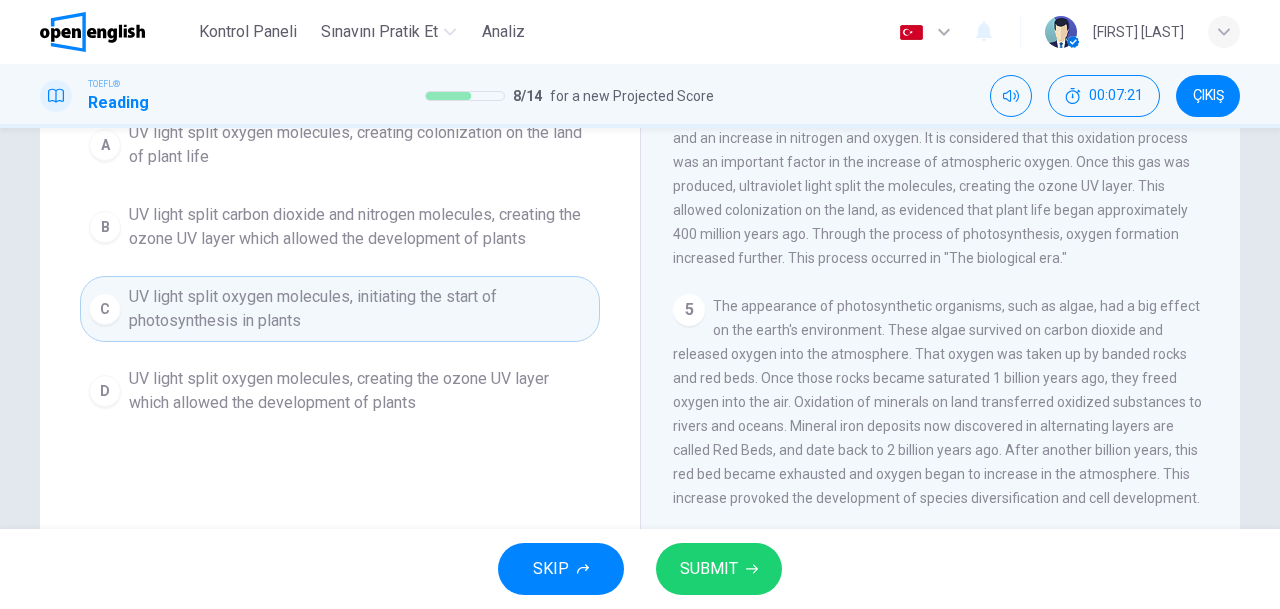 click on "SUBMIT" at bounding box center [719, 569] 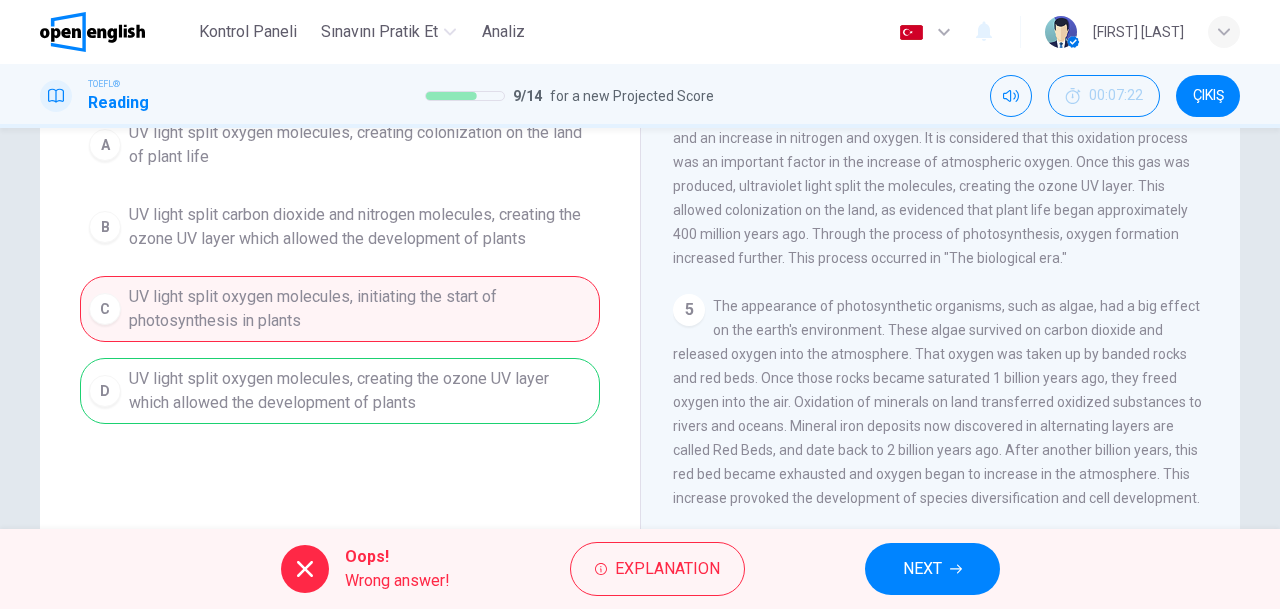 click on "NEXT" at bounding box center [932, 569] 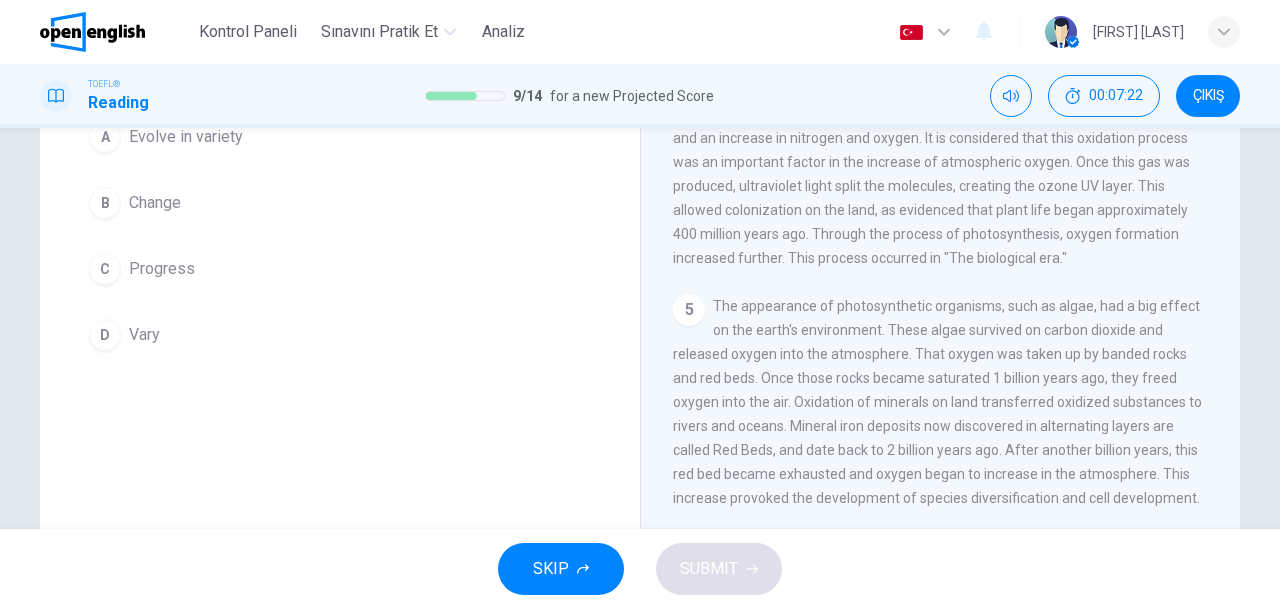 scroll, scrollTop: 176, scrollLeft: 0, axis: vertical 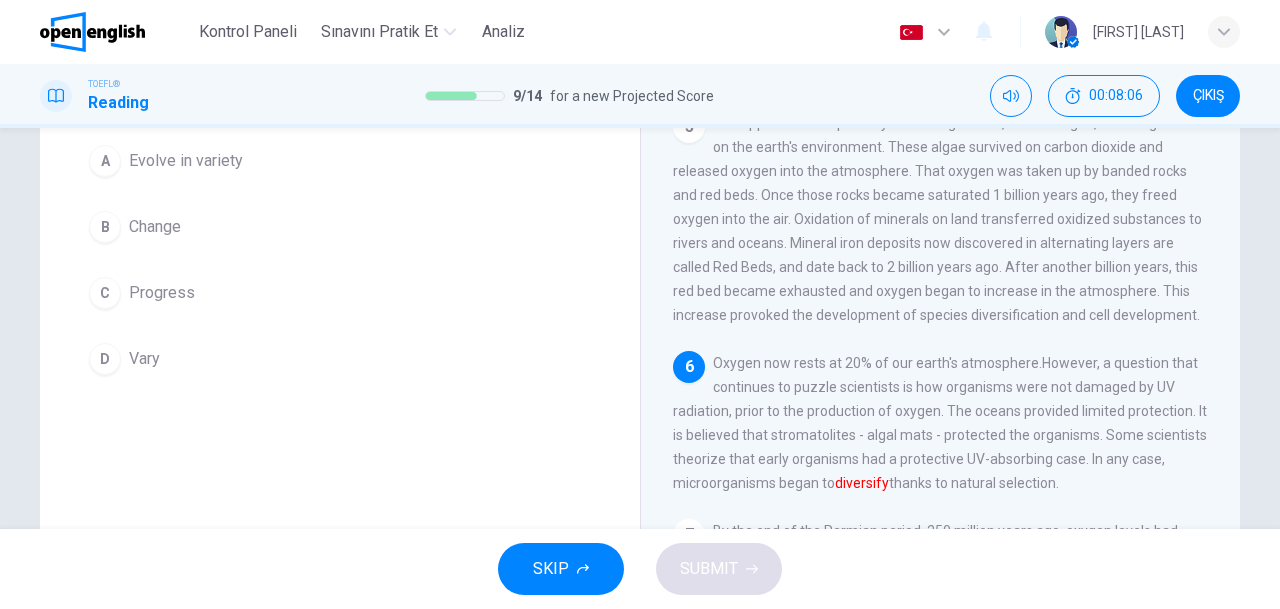 click on "Evolve in variety" at bounding box center [186, 161] 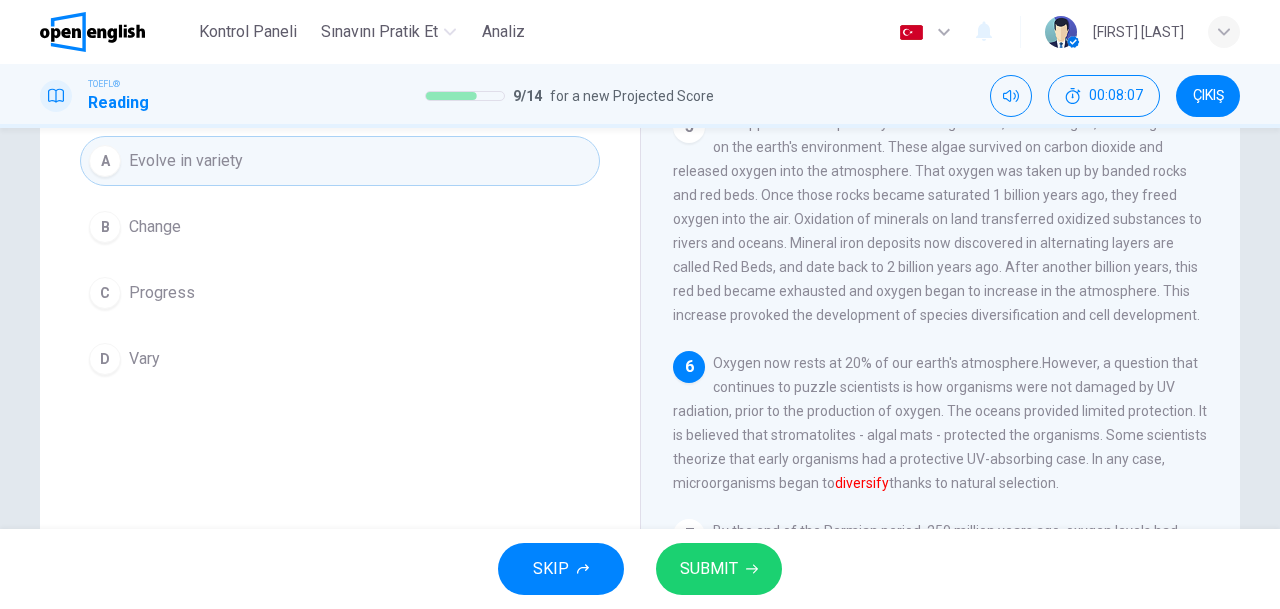 click on "SKIP SUBMIT" at bounding box center [640, 569] 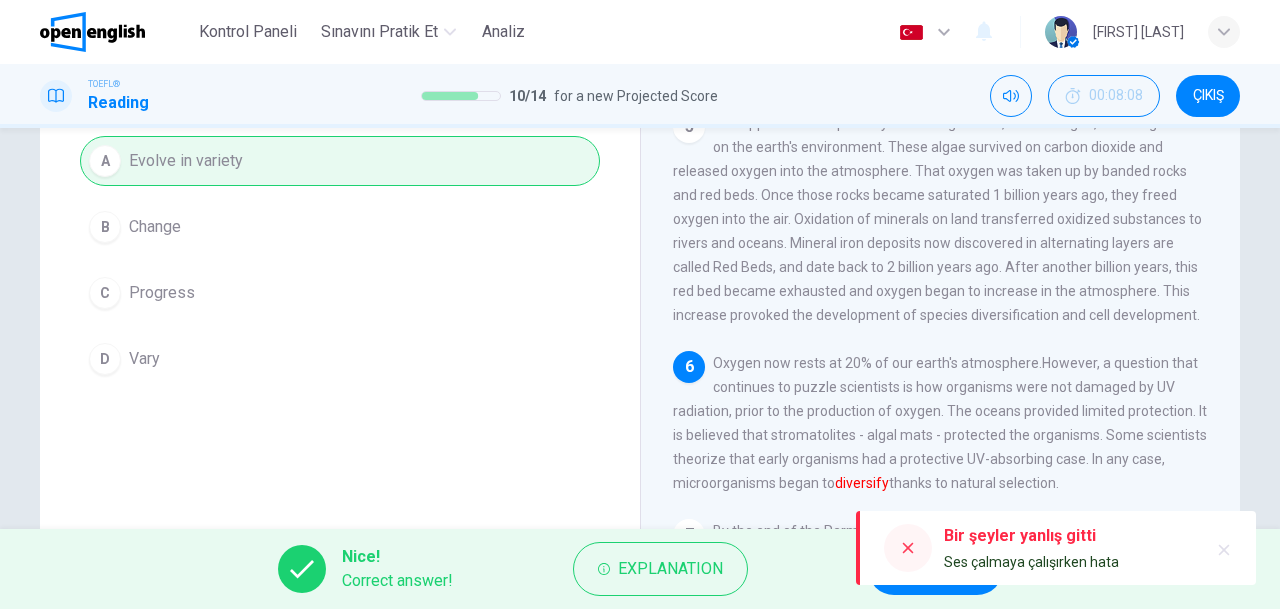click on "Bir şeyler yanlış gitti Ses çalmaya çalışırken hata" at bounding box center [1056, 548] 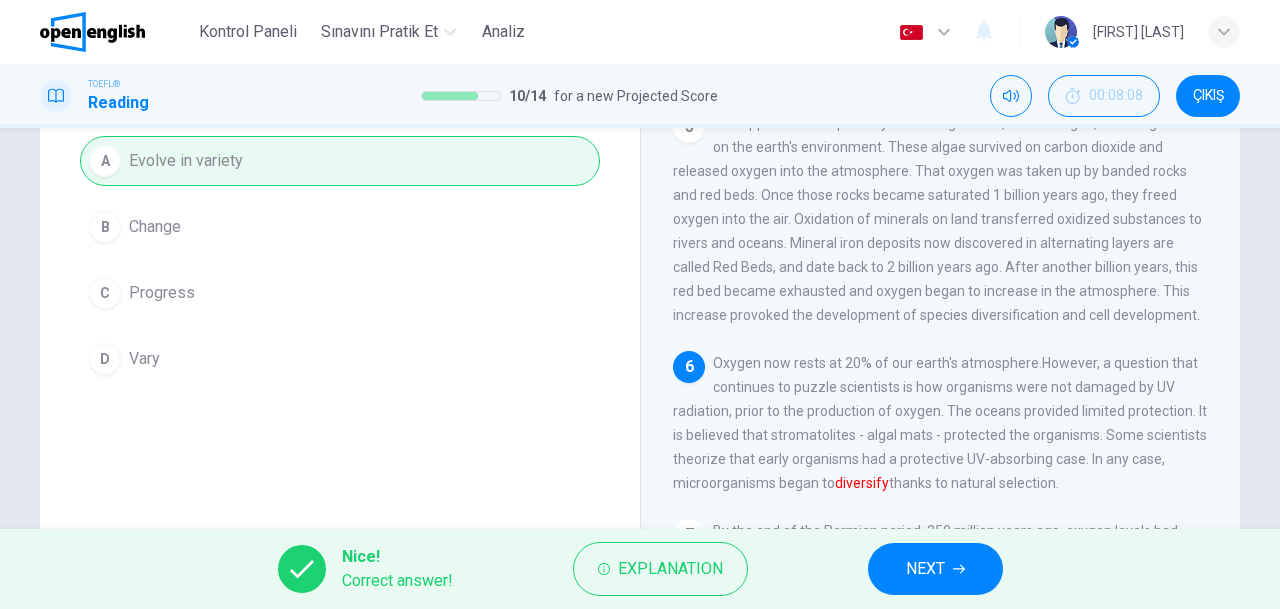 click on "NEXT" at bounding box center [925, 569] 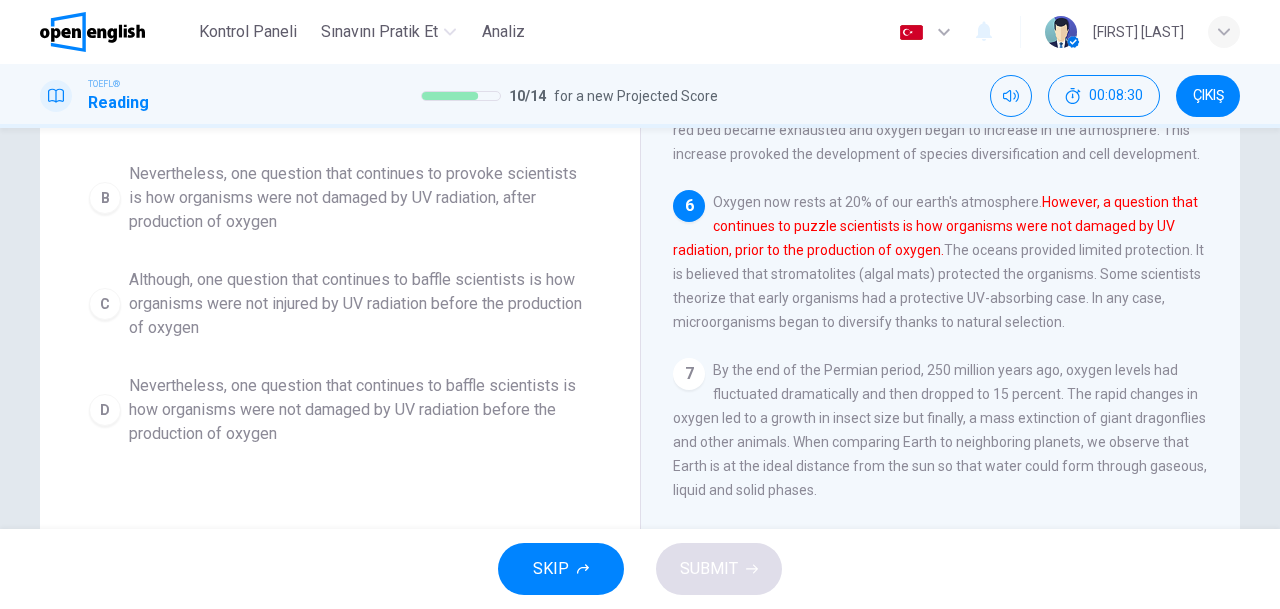 scroll, scrollTop: 348, scrollLeft: 0, axis: vertical 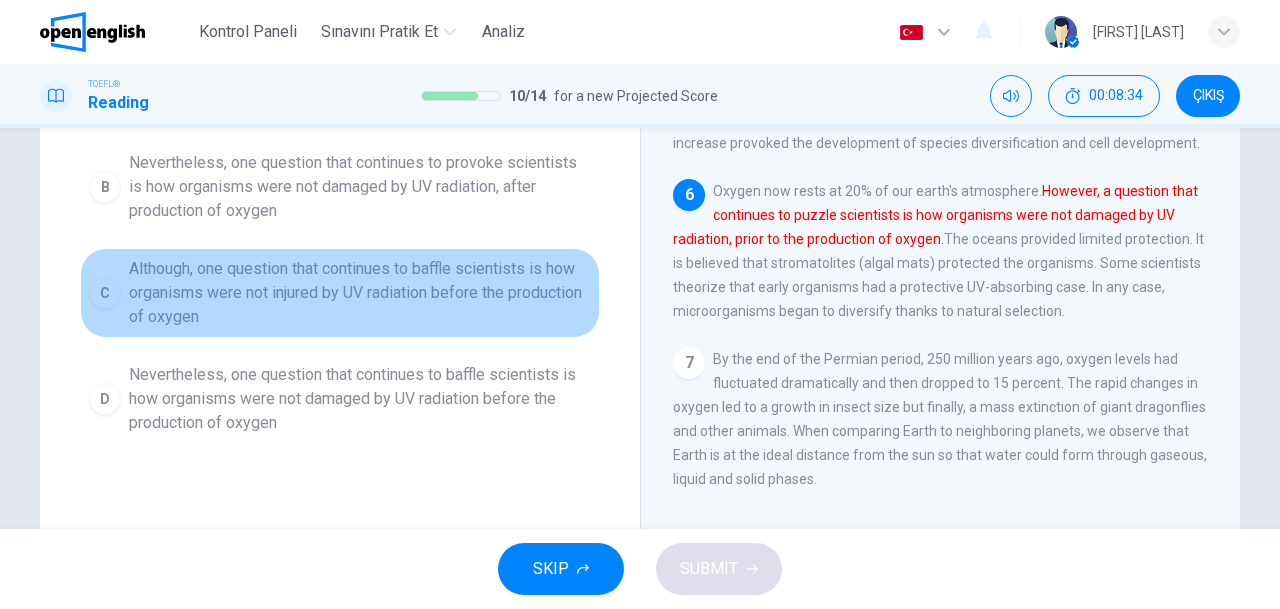 click on "Although, one question that continues to baffle scientists is how organisms were not injured by UV radiation before the production of oxygen" at bounding box center [360, 81] 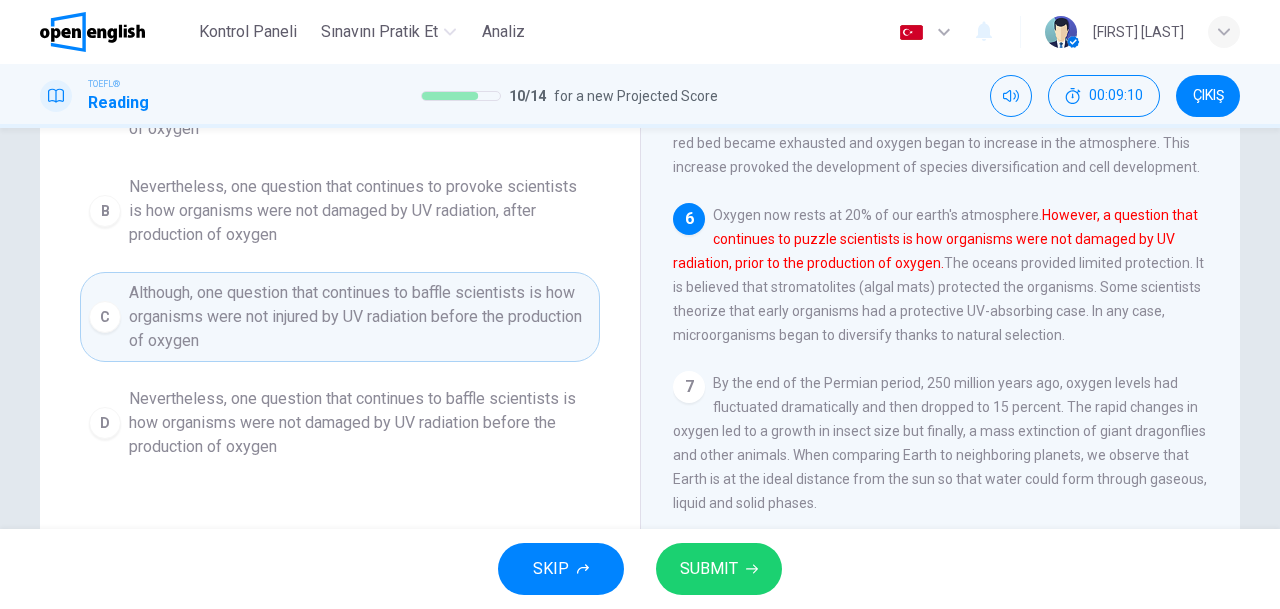 scroll, scrollTop: 348, scrollLeft: 0, axis: vertical 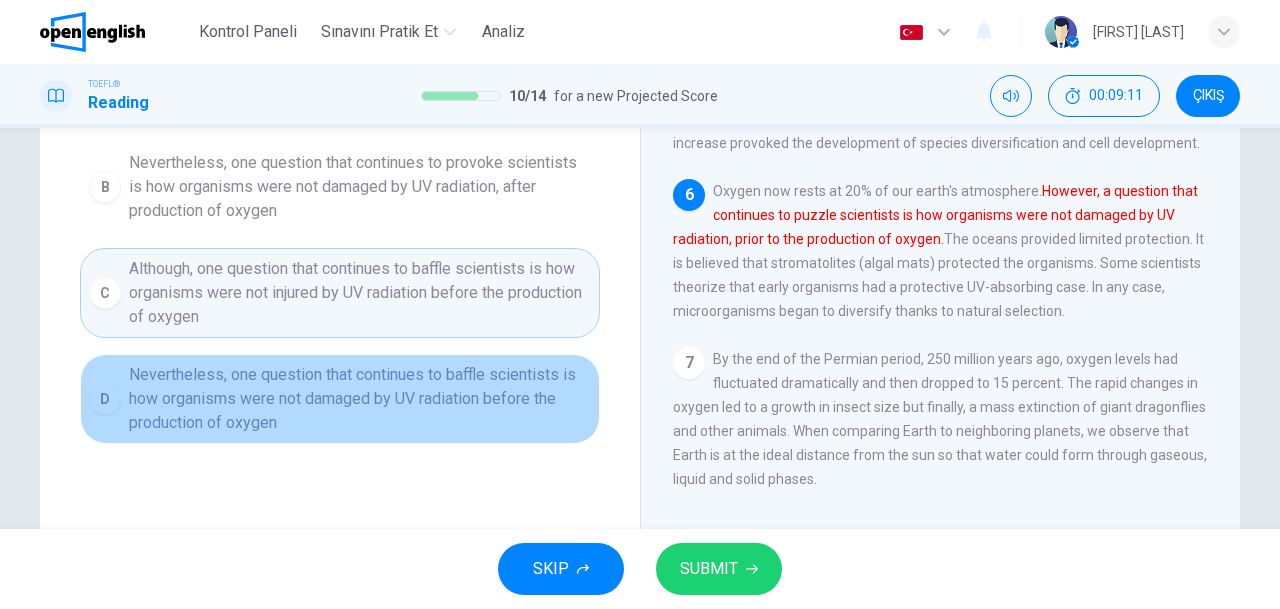 click on "Nevertheless, one question that continues to baffle scientists is how organisms were not damaged by UV radiation before the production of oxygen" at bounding box center (360, 81) 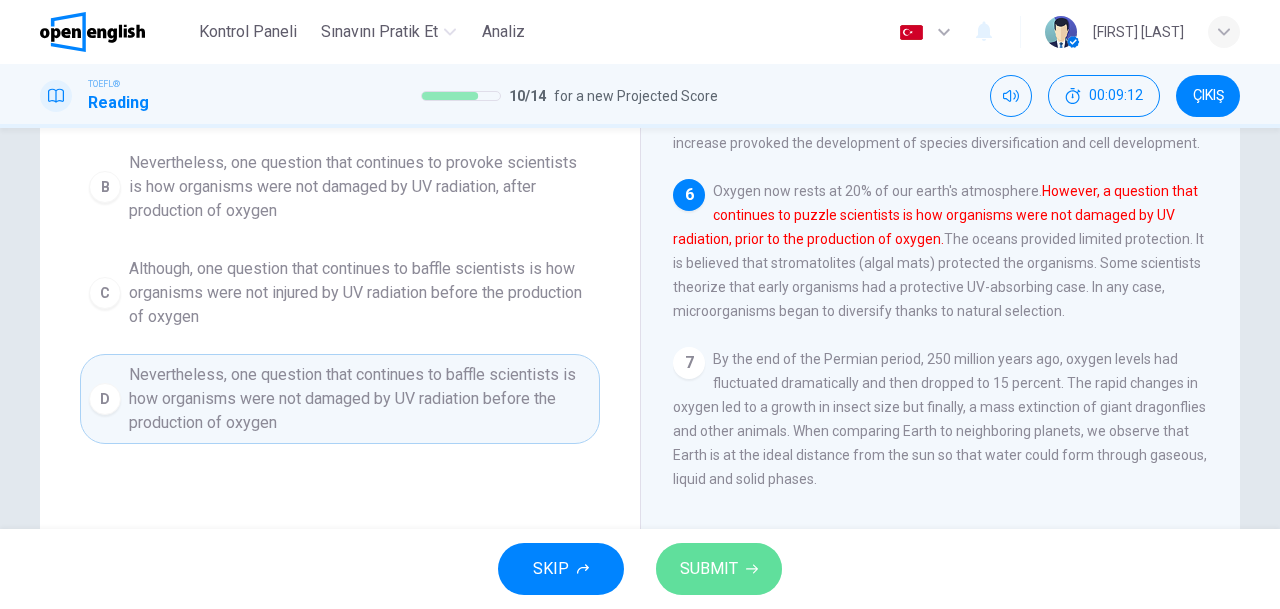 click on "SUBMIT" at bounding box center [709, 569] 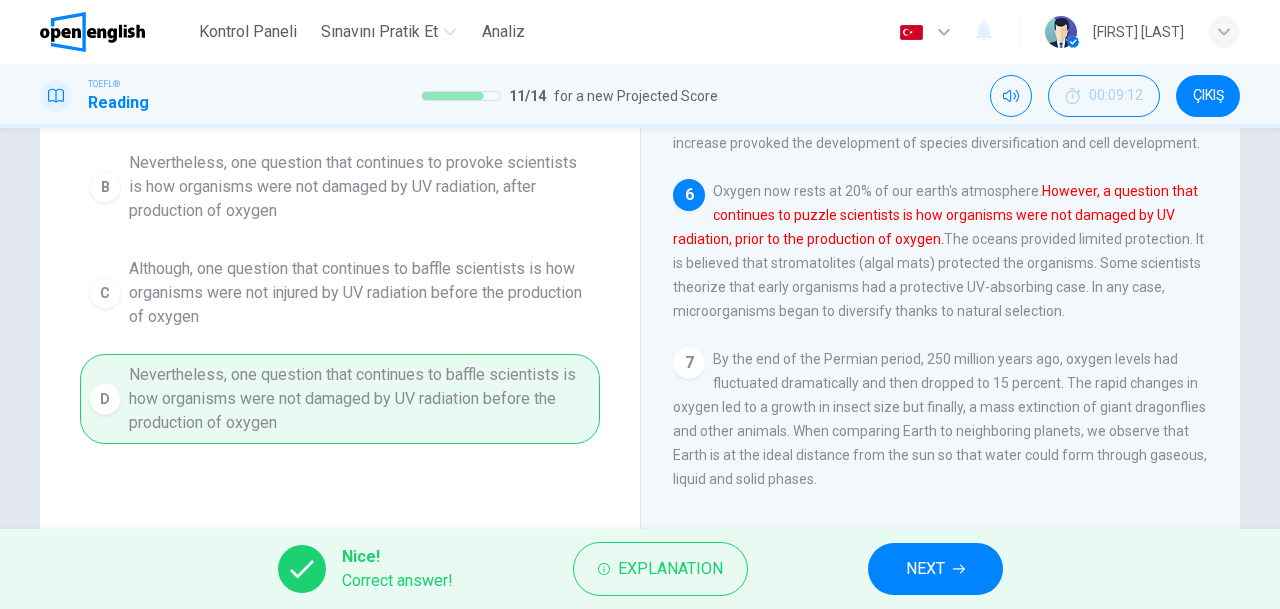 click on "NEXT" at bounding box center [925, 569] 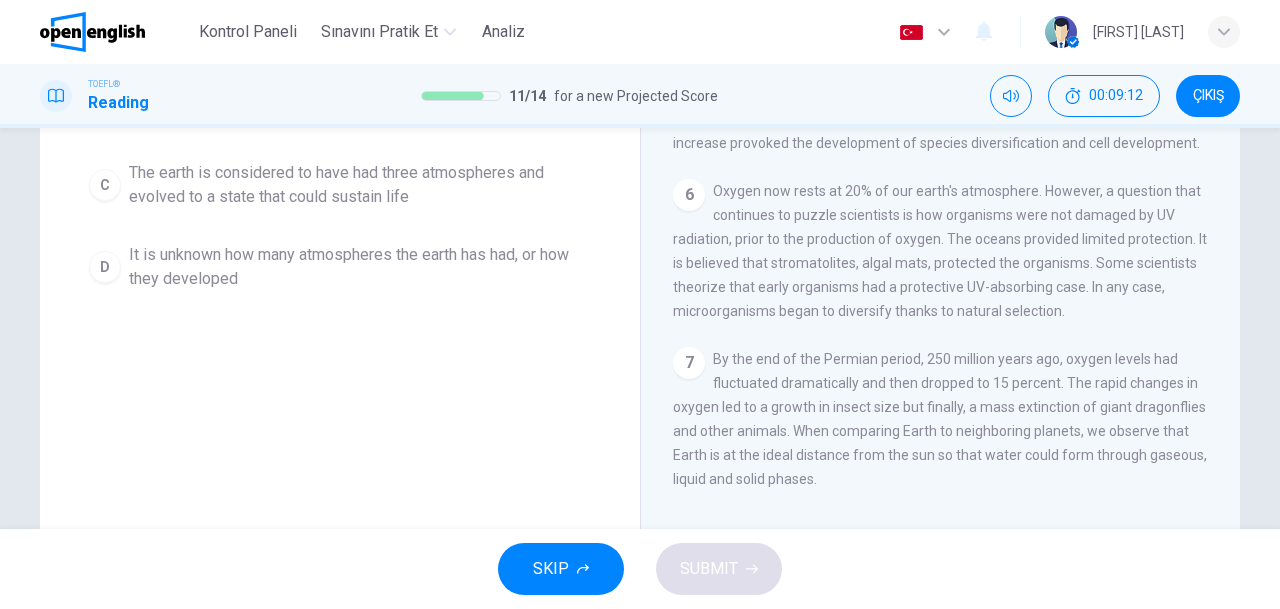 scroll, scrollTop: 300, scrollLeft: 0, axis: vertical 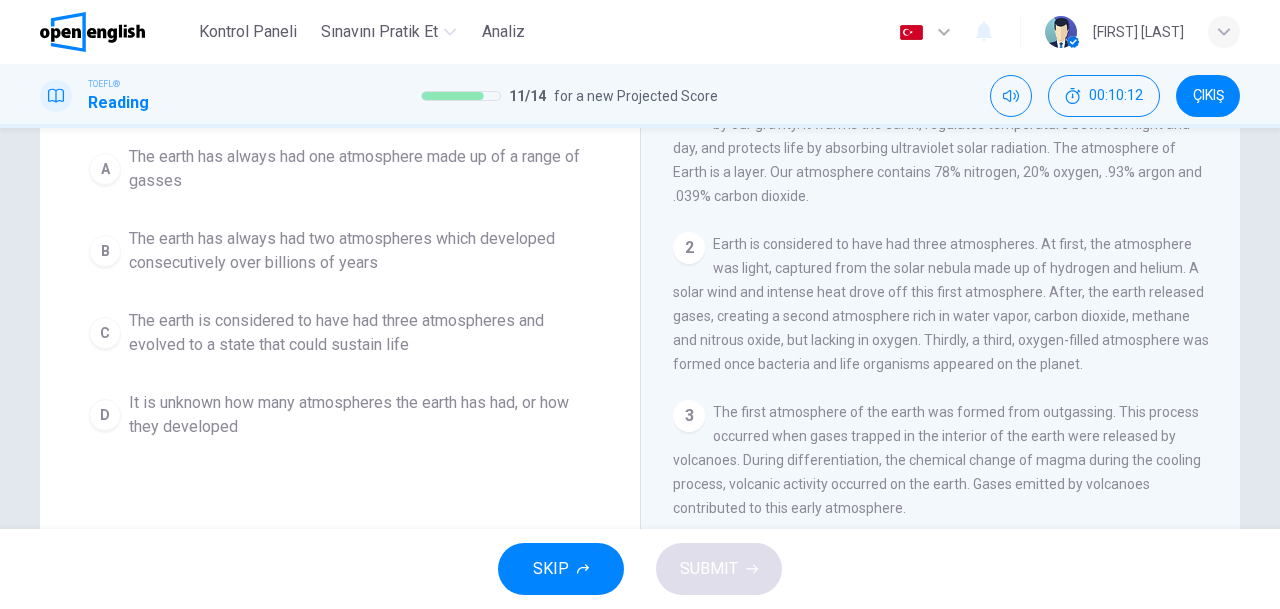 drag, startPoint x: 214, startPoint y: 338, endPoint x: 262, endPoint y: 355, distance: 50.92151 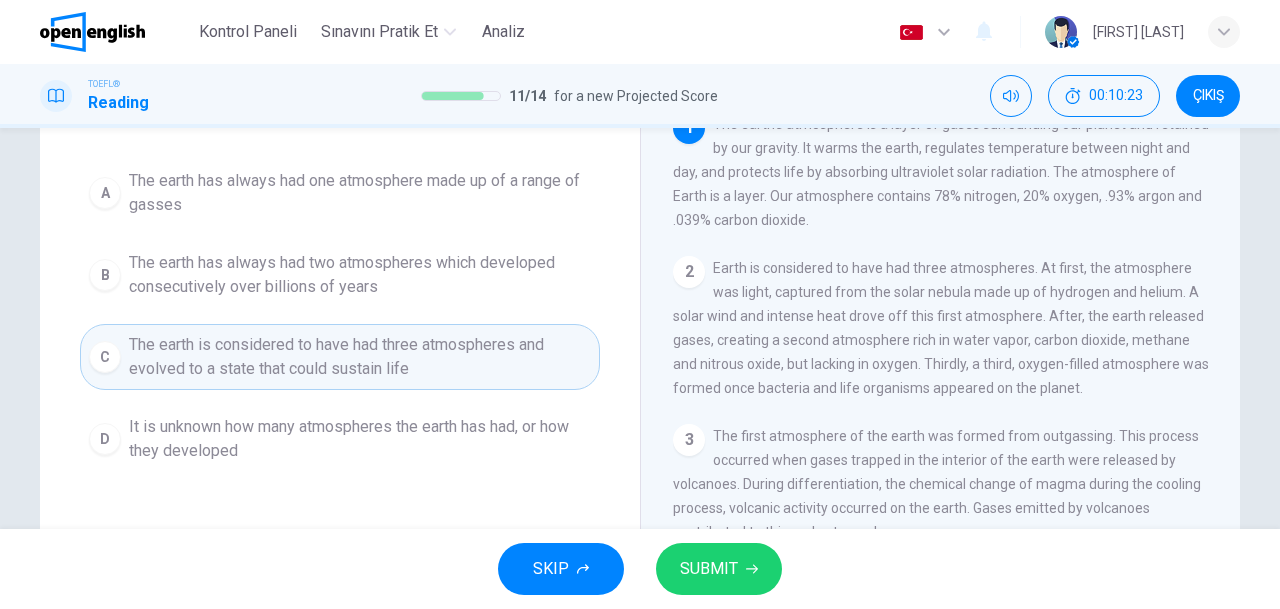 scroll, scrollTop: 200, scrollLeft: 0, axis: vertical 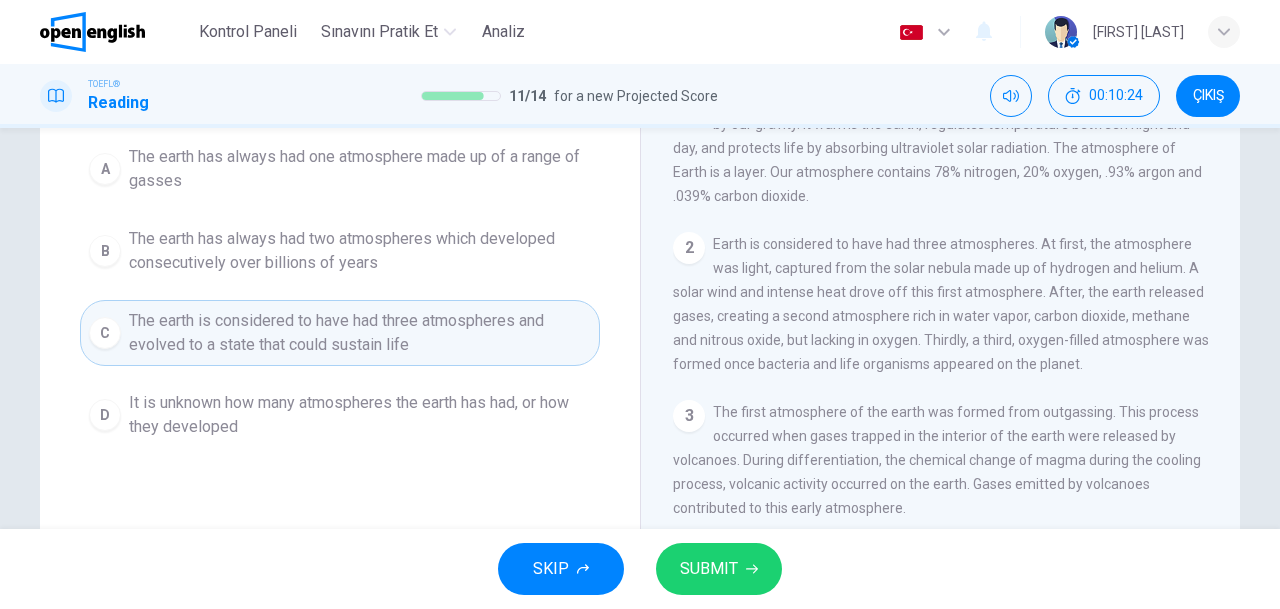 click on "It is unknown how many atmospheres the earth has had, or how they developed" at bounding box center [360, 169] 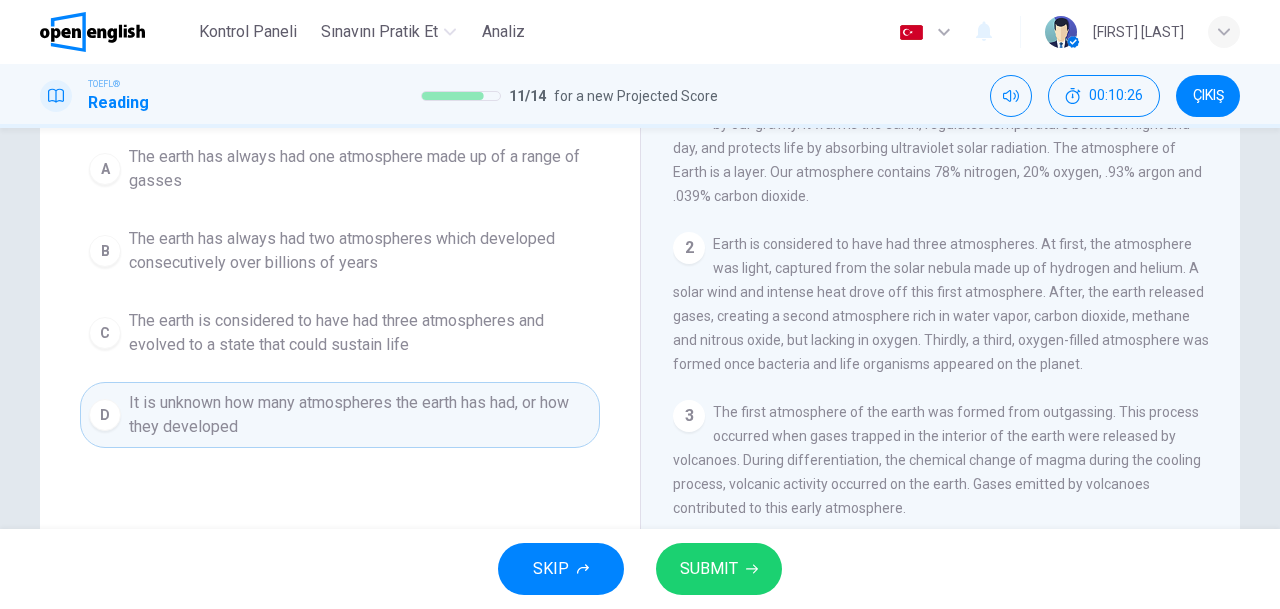 click on "SUBMIT" at bounding box center (719, 569) 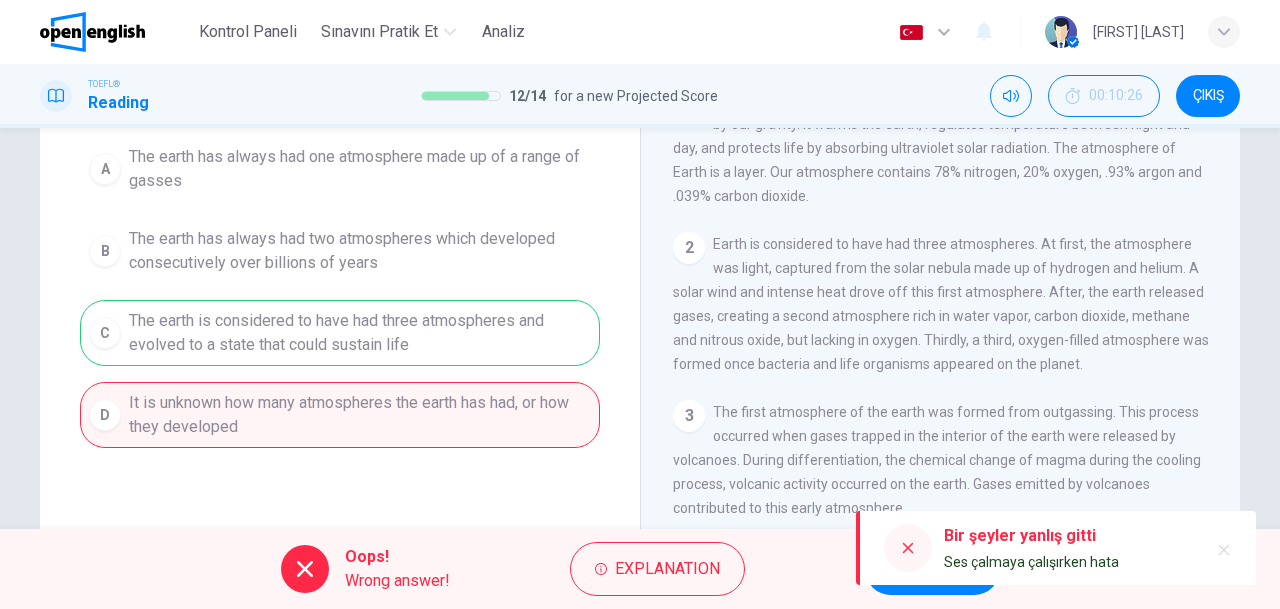 click on "Oops! Wrong answer! Explanation NEXT" at bounding box center [640, 569] 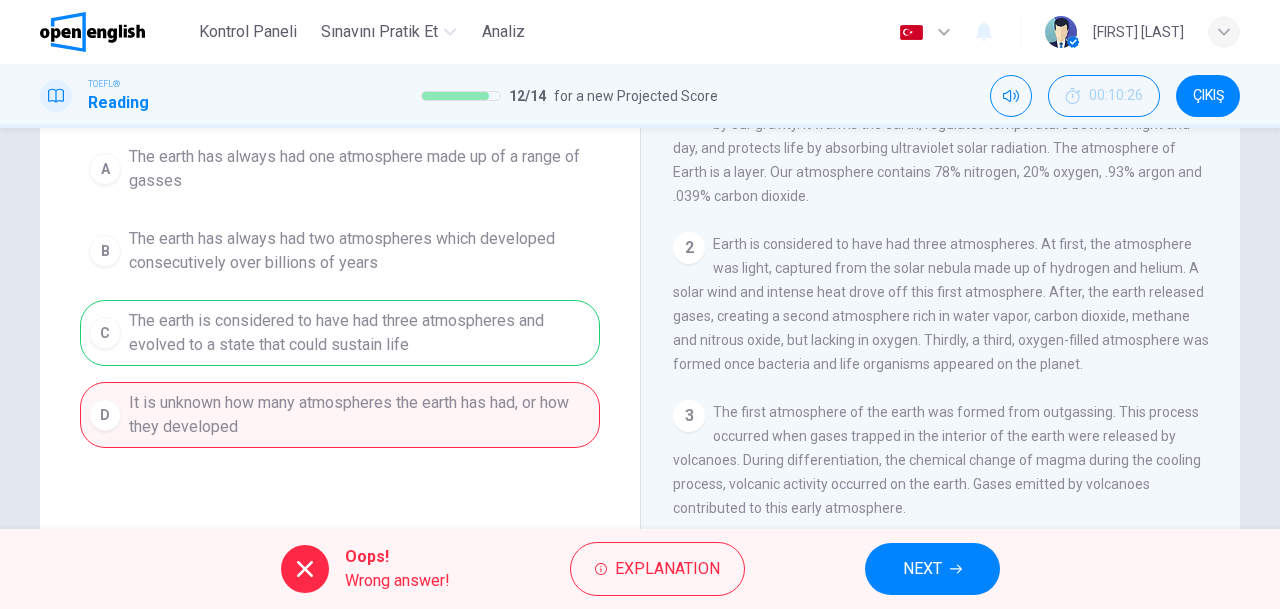 click on "NEXT" at bounding box center [932, 569] 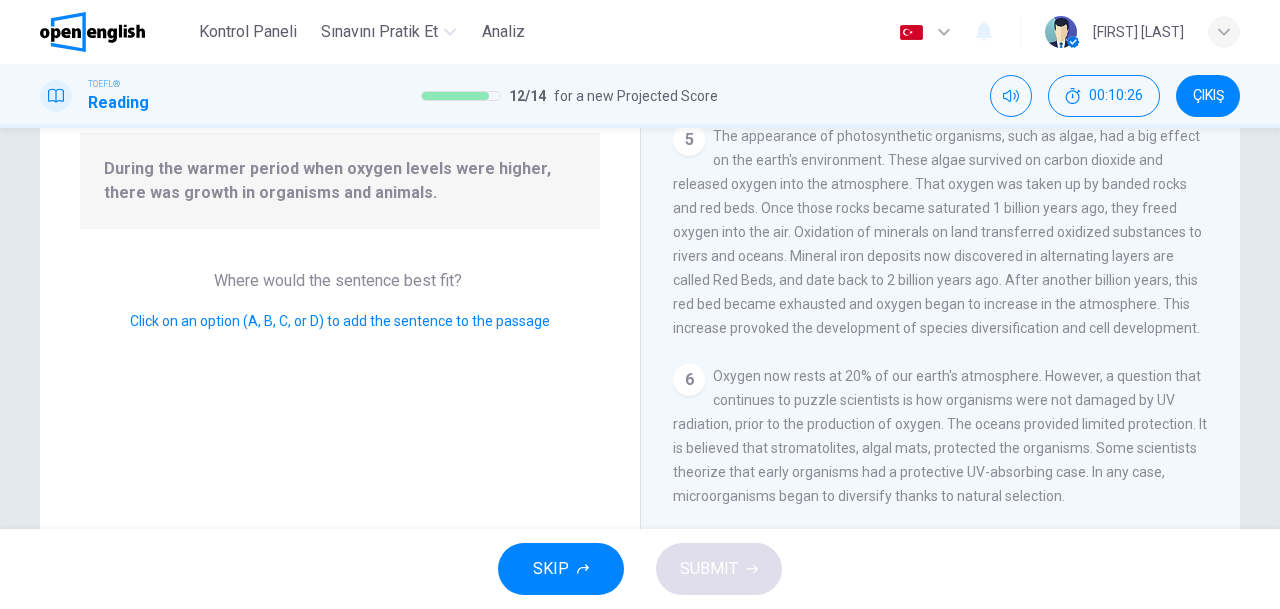 scroll, scrollTop: 722, scrollLeft: 0, axis: vertical 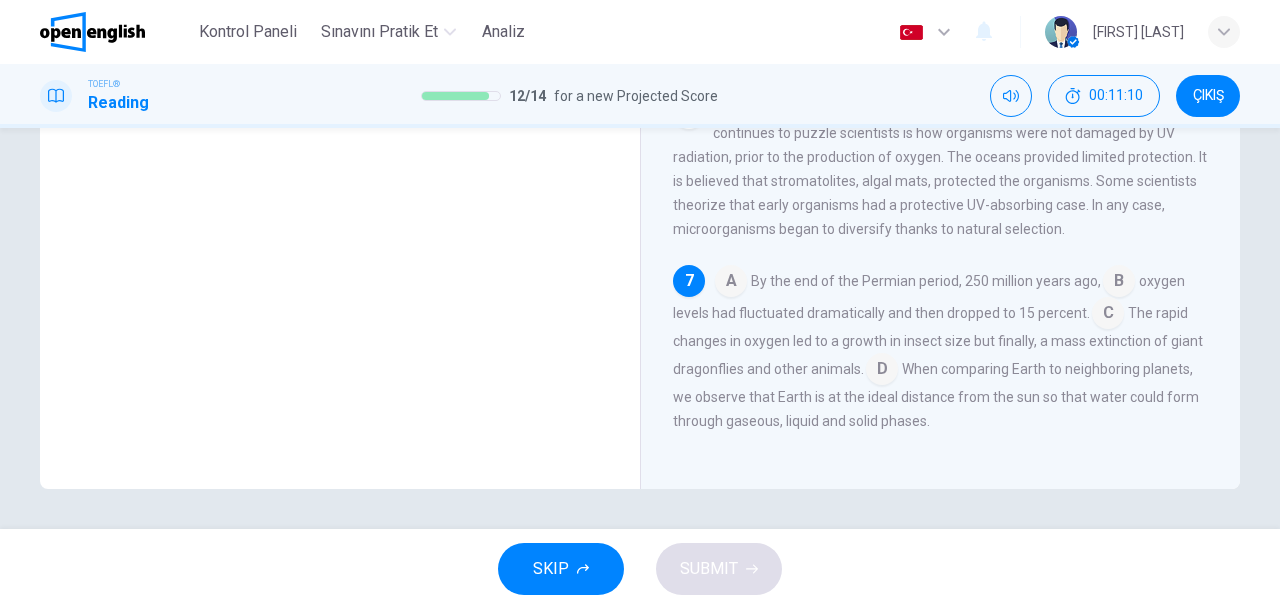 click at bounding box center (731, 283) 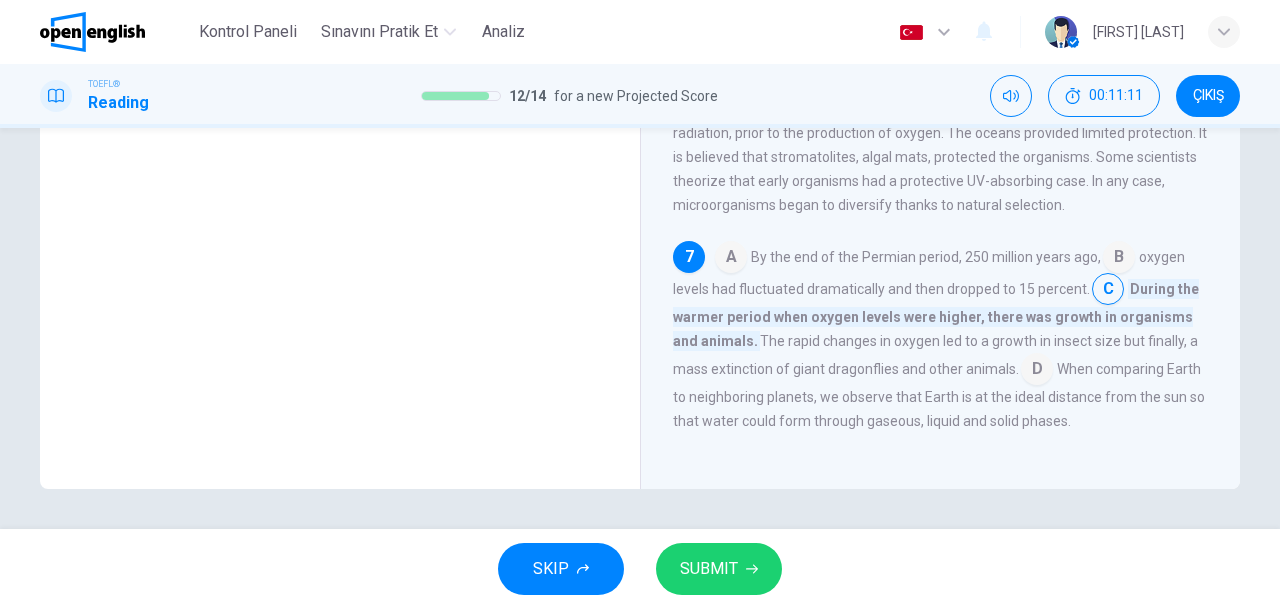 drag, startPoint x: 726, startPoint y: 555, endPoint x: 716, endPoint y: 547, distance: 12.806249 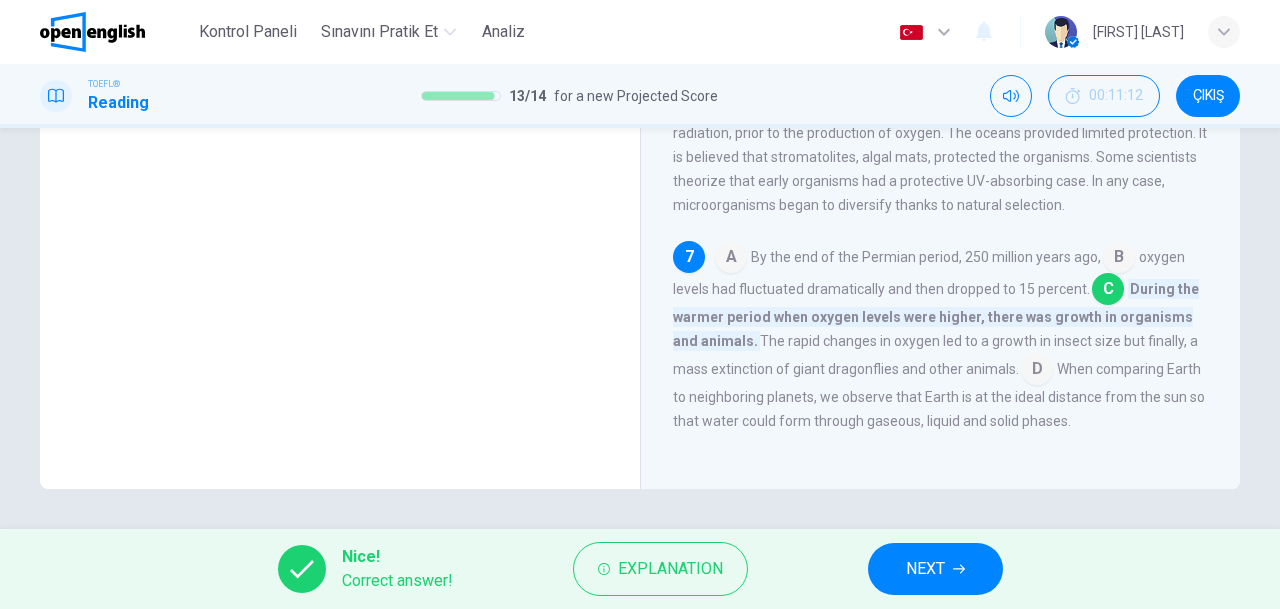 click on "NEXT" at bounding box center [925, 569] 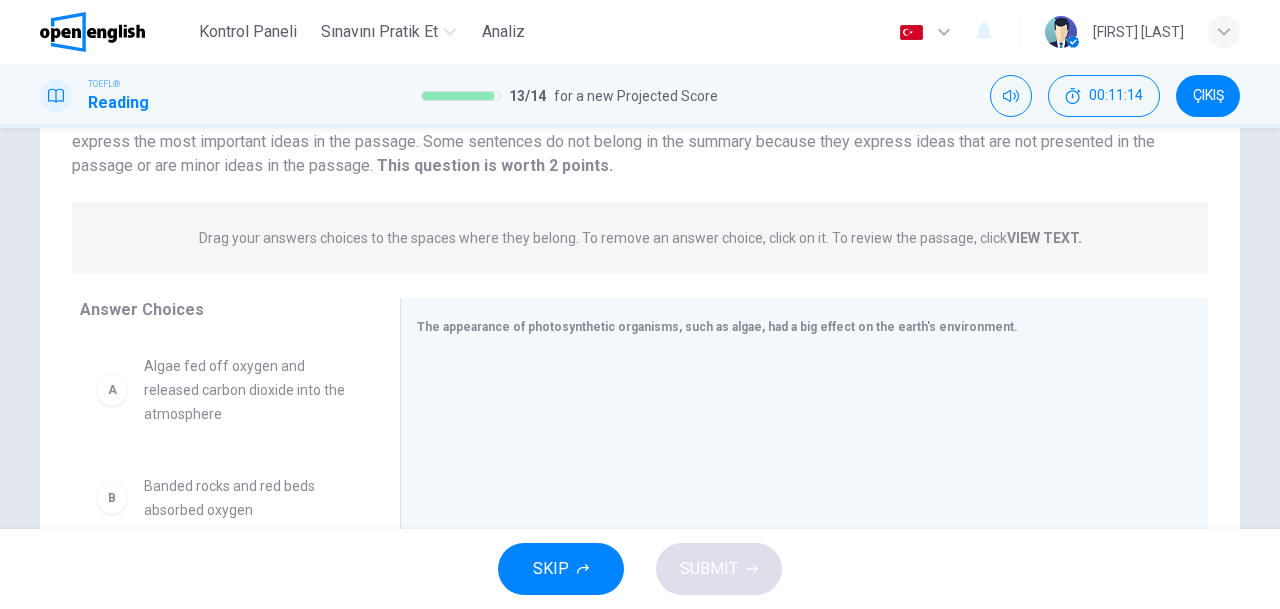 scroll, scrollTop: 200, scrollLeft: 0, axis: vertical 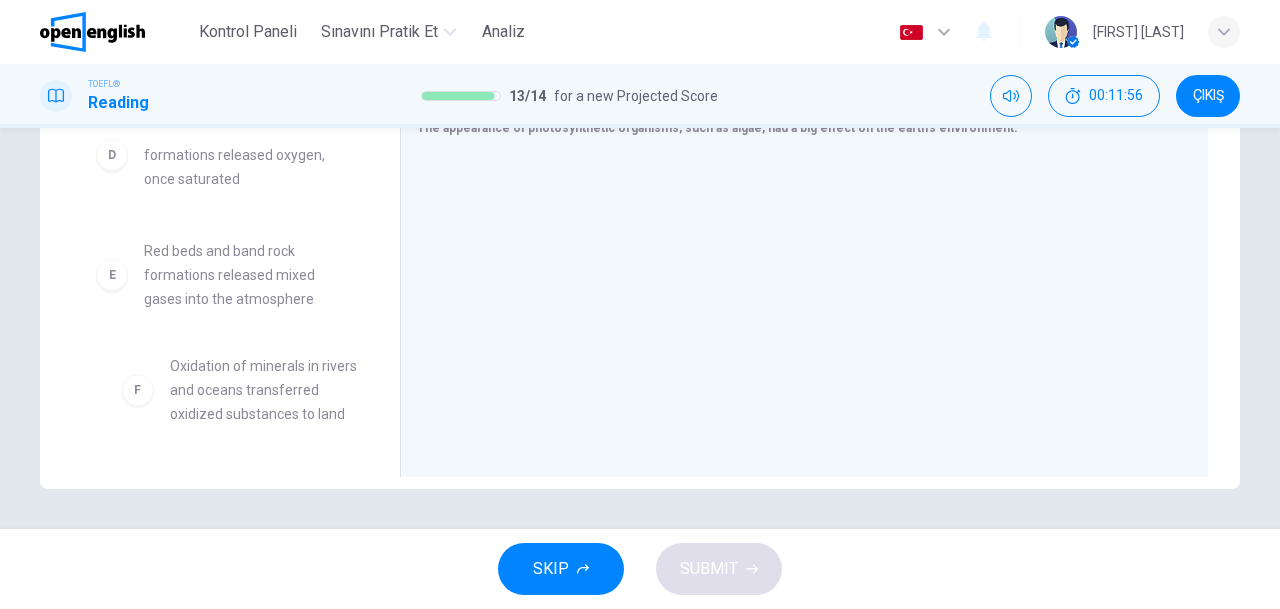 drag, startPoint x: 208, startPoint y: 389, endPoint x: 230, endPoint y: 376, distance: 25.553865 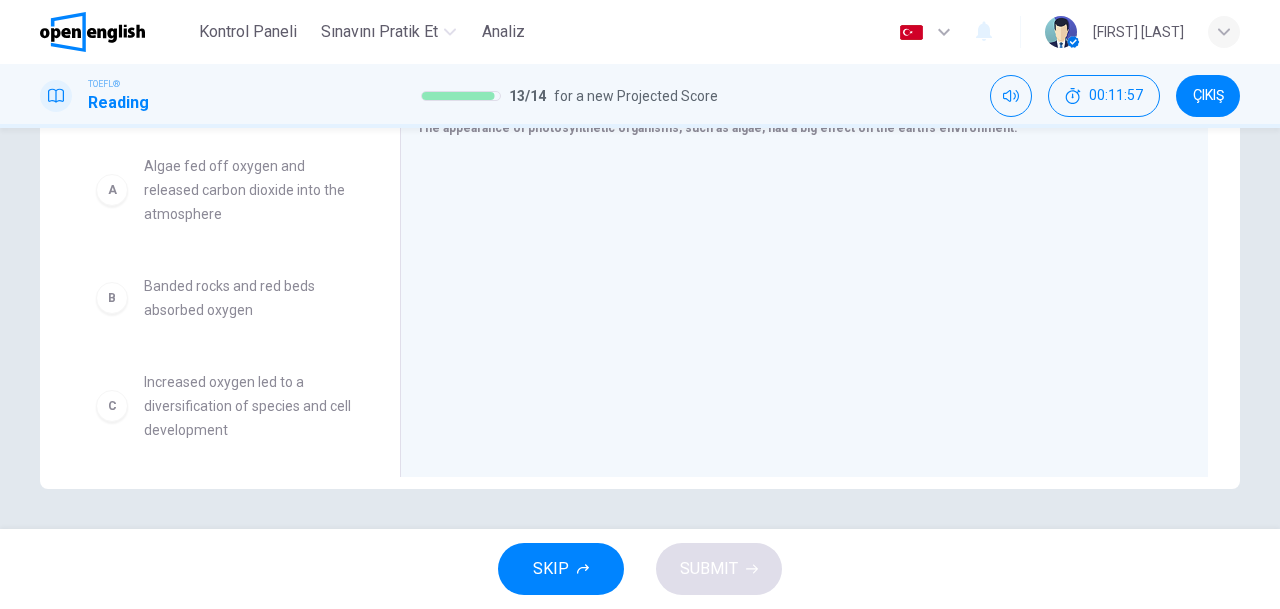 scroll, scrollTop: 0, scrollLeft: 0, axis: both 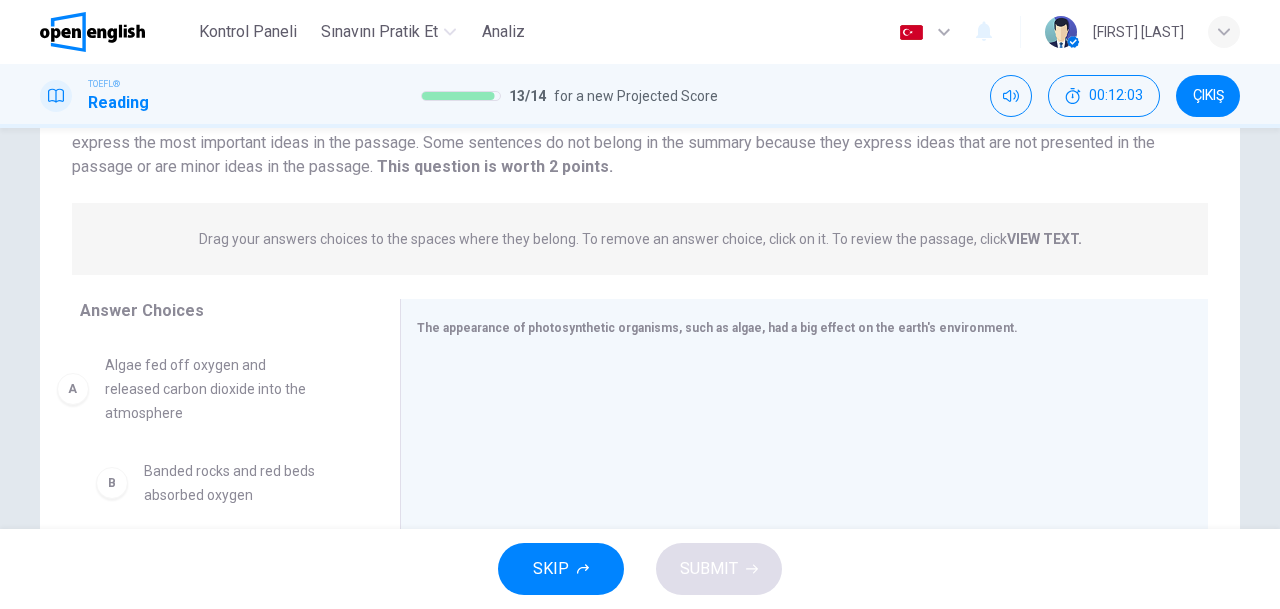 drag, startPoint x: 261, startPoint y: 382, endPoint x: 232, endPoint y: 381, distance: 29.017237 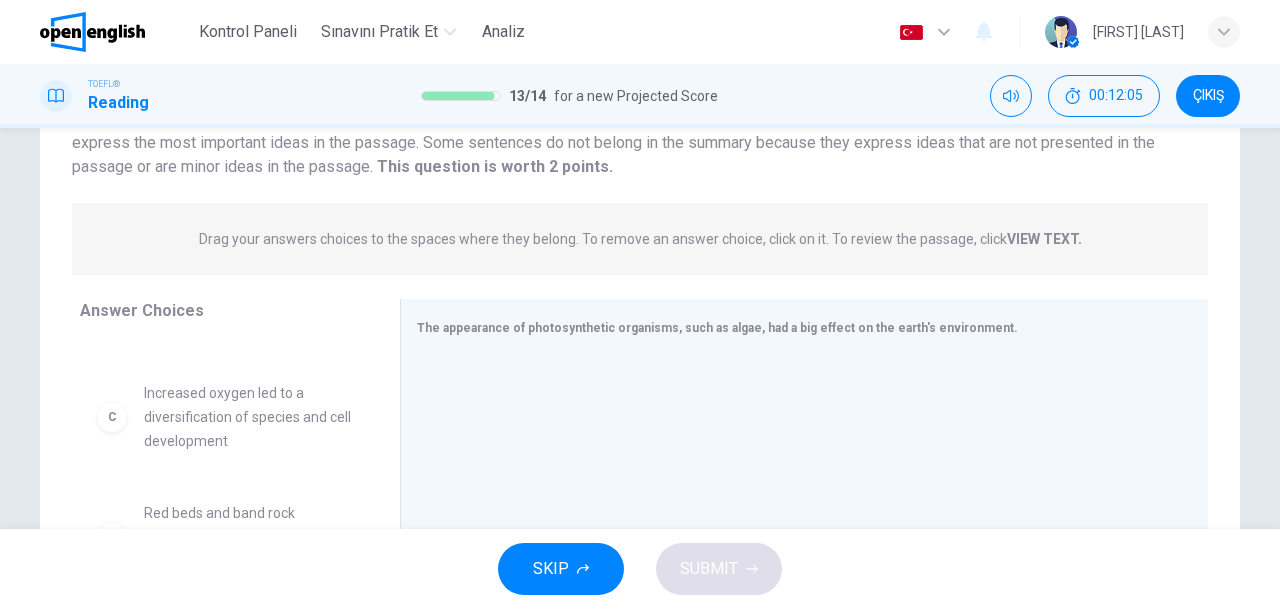 scroll, scrollTop: 200, scrollLeft: 0, axis: vertical 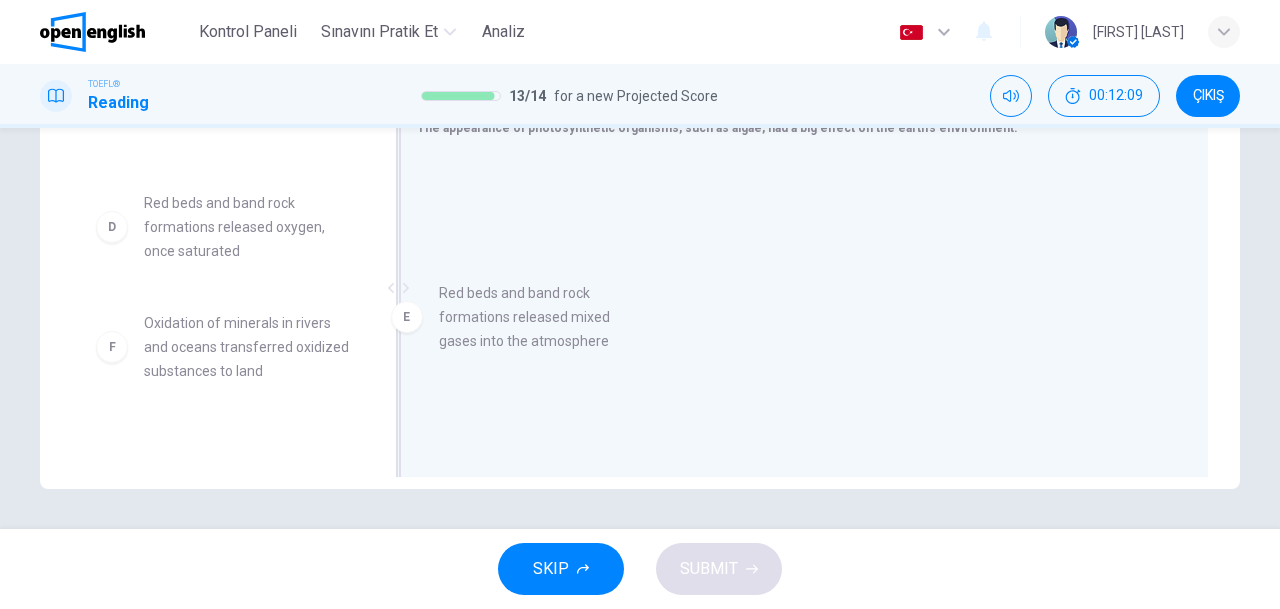 drag, startPoint x: 206, startPoint y: 365, endPoint x: 539, endPoint y: 329, distance: 334.9403 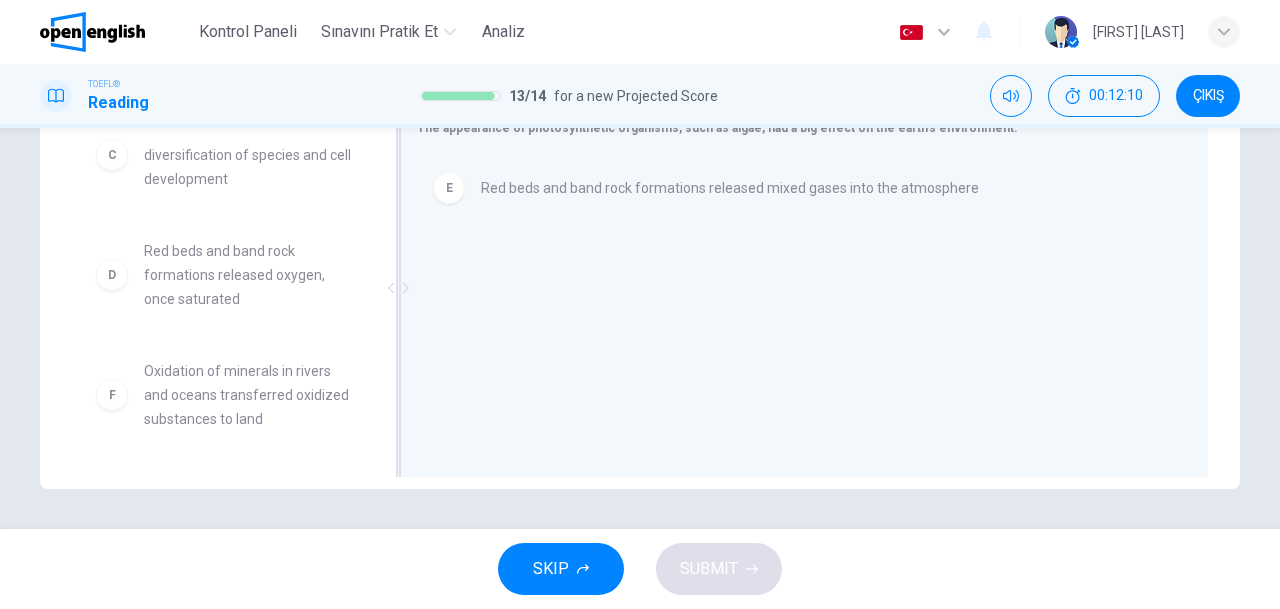 scroll, scrollTop: 268, scrollLeft: 0, axis: vertical 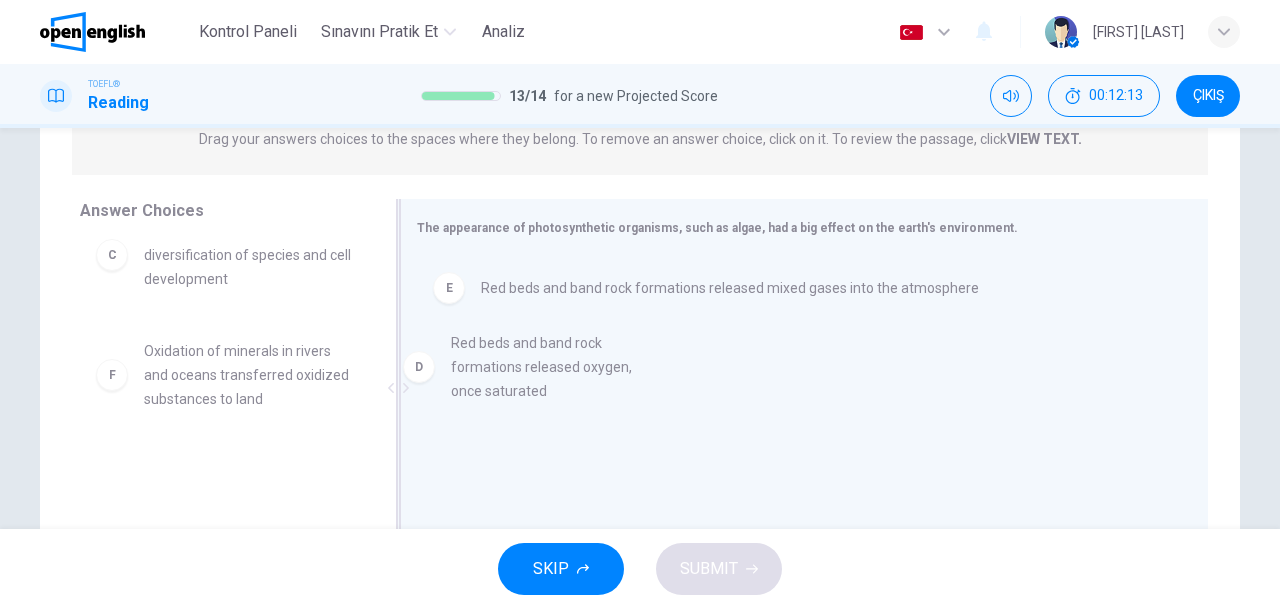 drag, startPoint x: 244, startPoint y: 381, endPoint x: 588, endPoint y: 370, distance: 344.17584 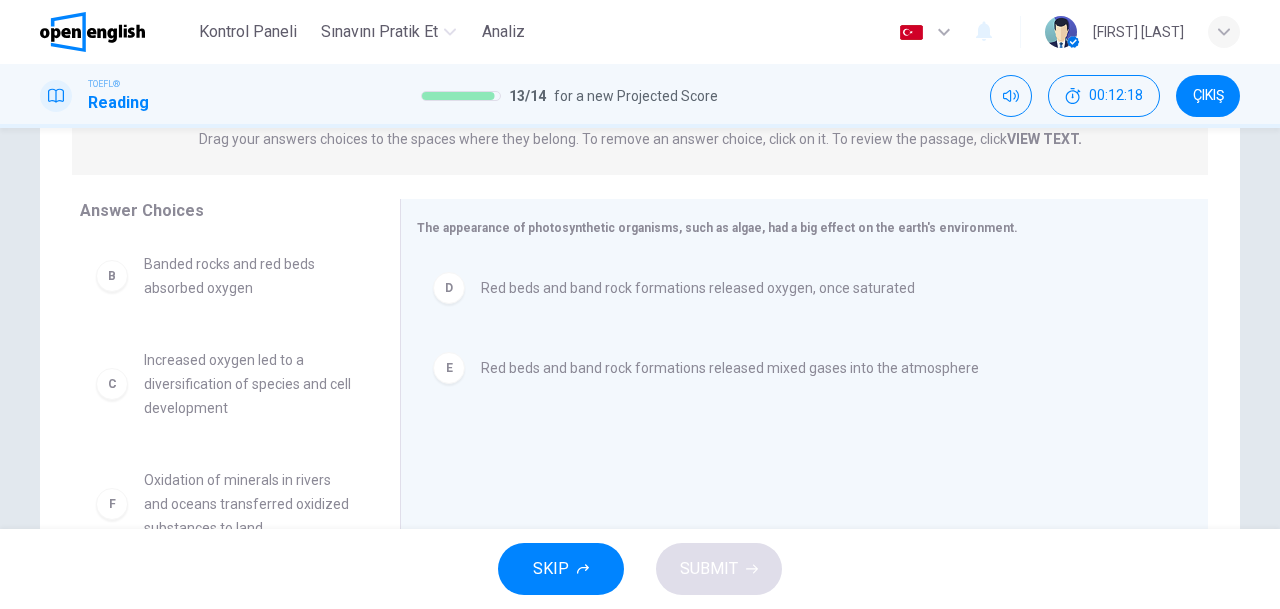 scroll, scrollTop: 132, scrollLeft: 0, axis: vertical 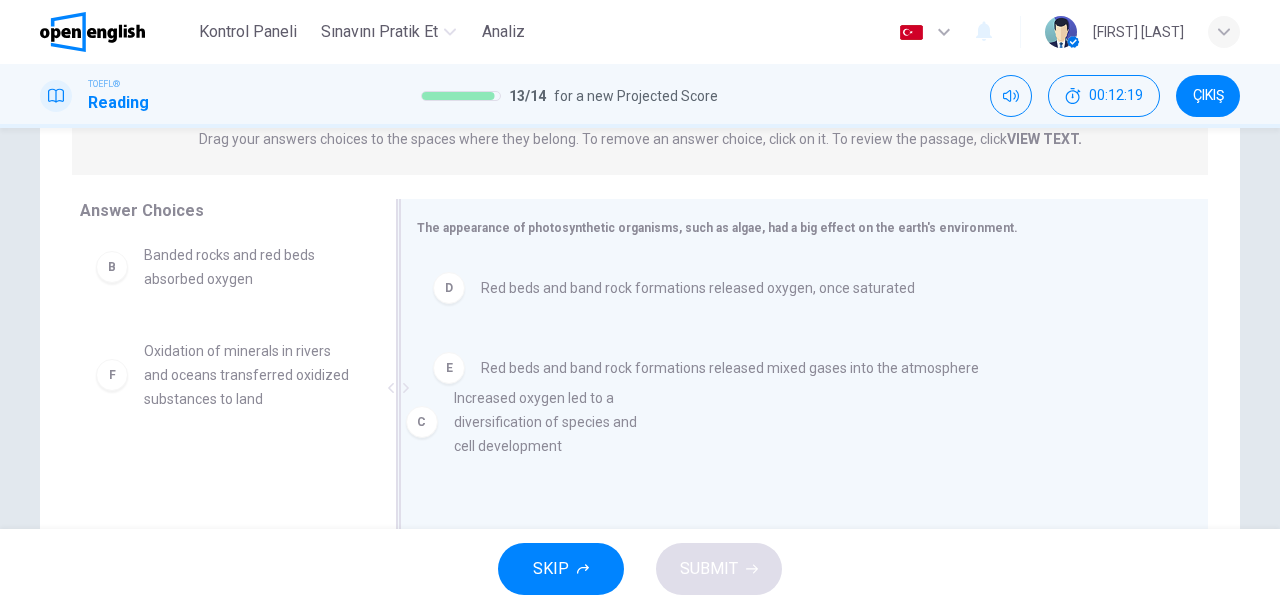 drag, startPoint x: 210, startPoint y: 393, endPoint x: 532, endPoint y: 440, distance: 325.41205 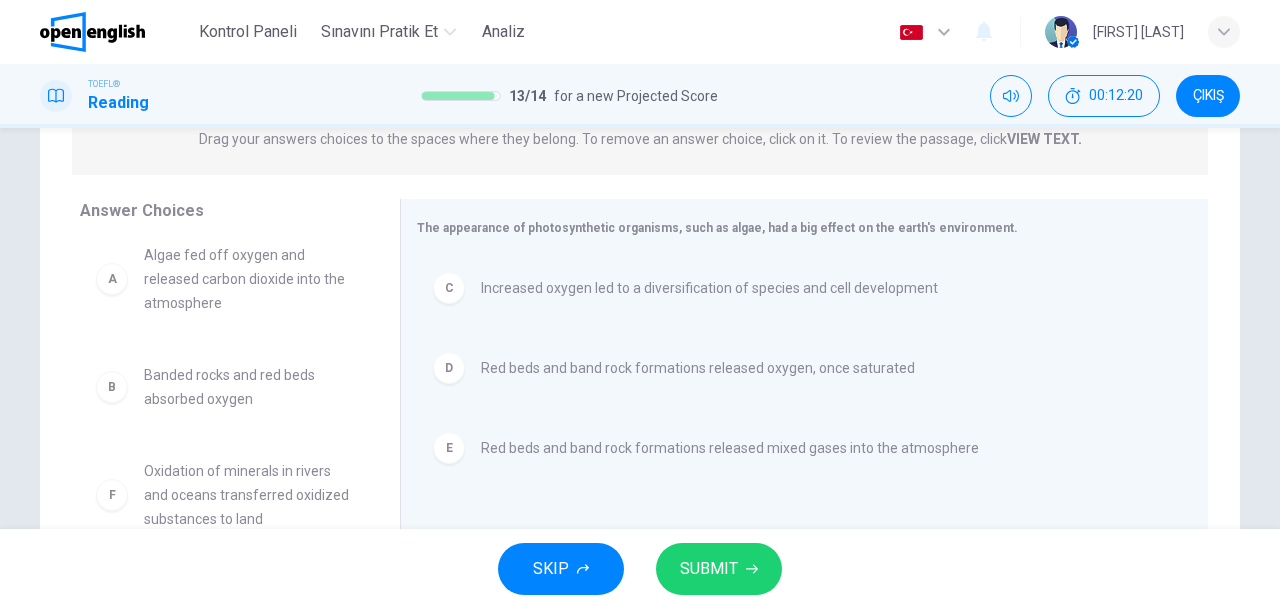scroll, scrollTop: 12, scrollLeft: 0, axis: vertical 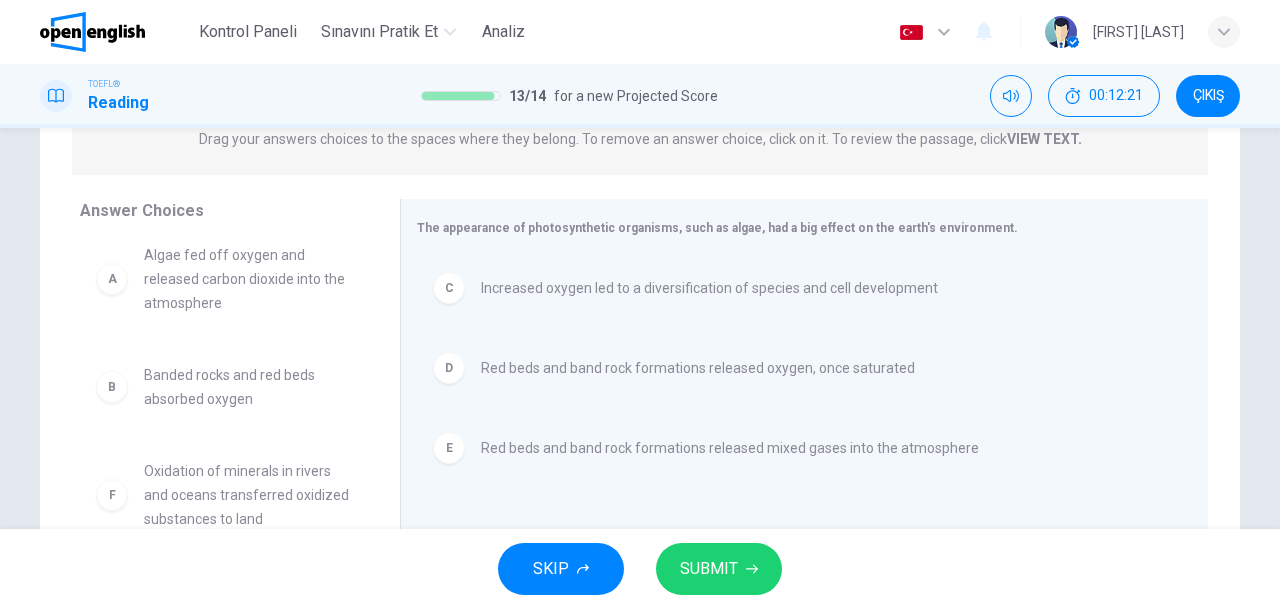 drag, startPoint x: 696, startPoint y: 555, endPoint x: 634, endPoint y: 529, distance: 67.23094 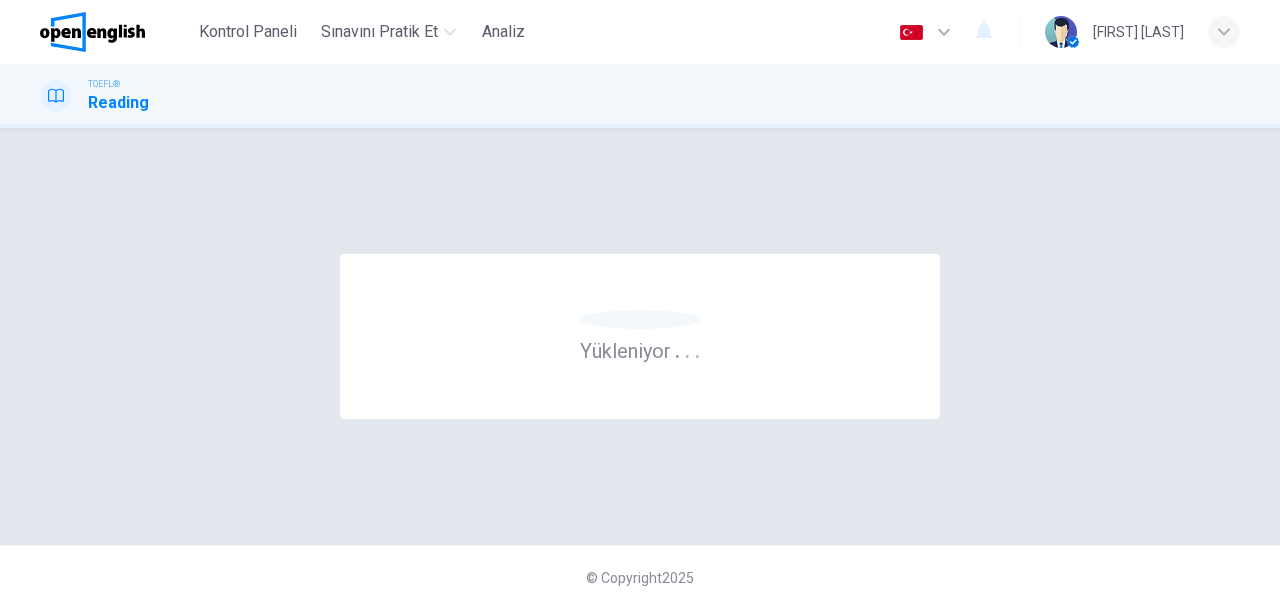 scroll, scrollTop: 0, scrollLeft: 0, axis: both 